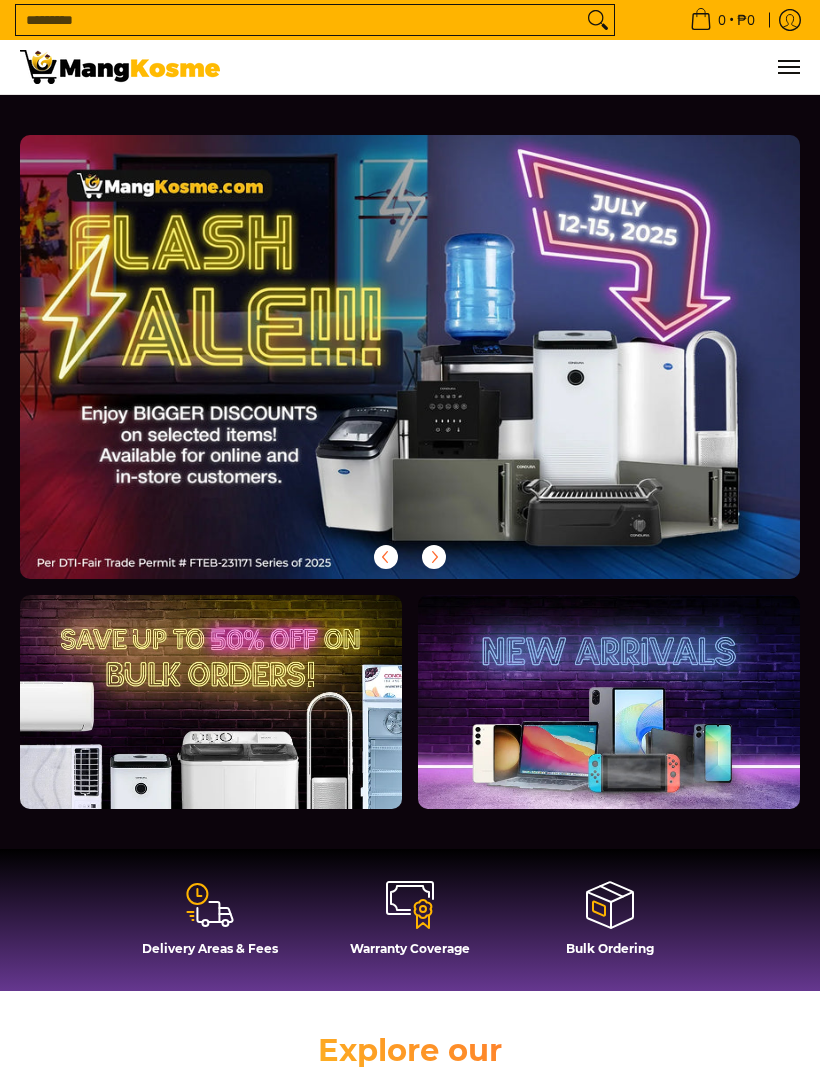 scroll, scrollTop: 0, scrollLeft: 0, axis: both 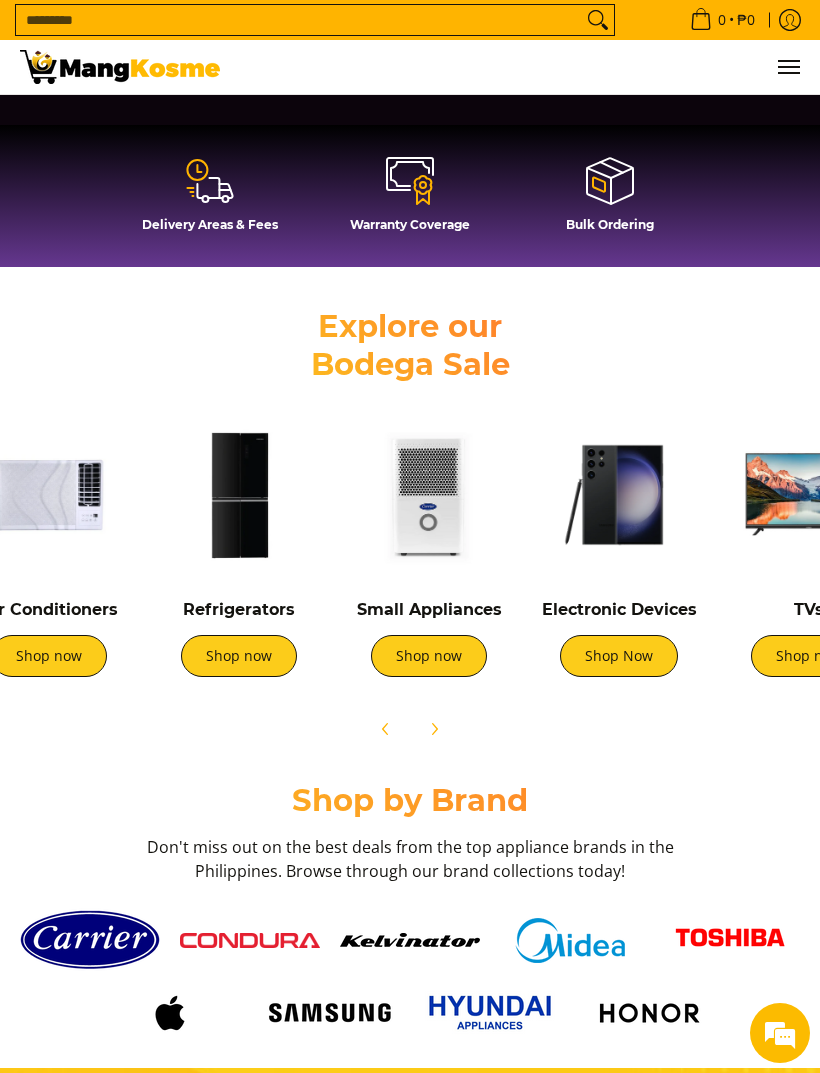 click at bounding box center [619, 495] 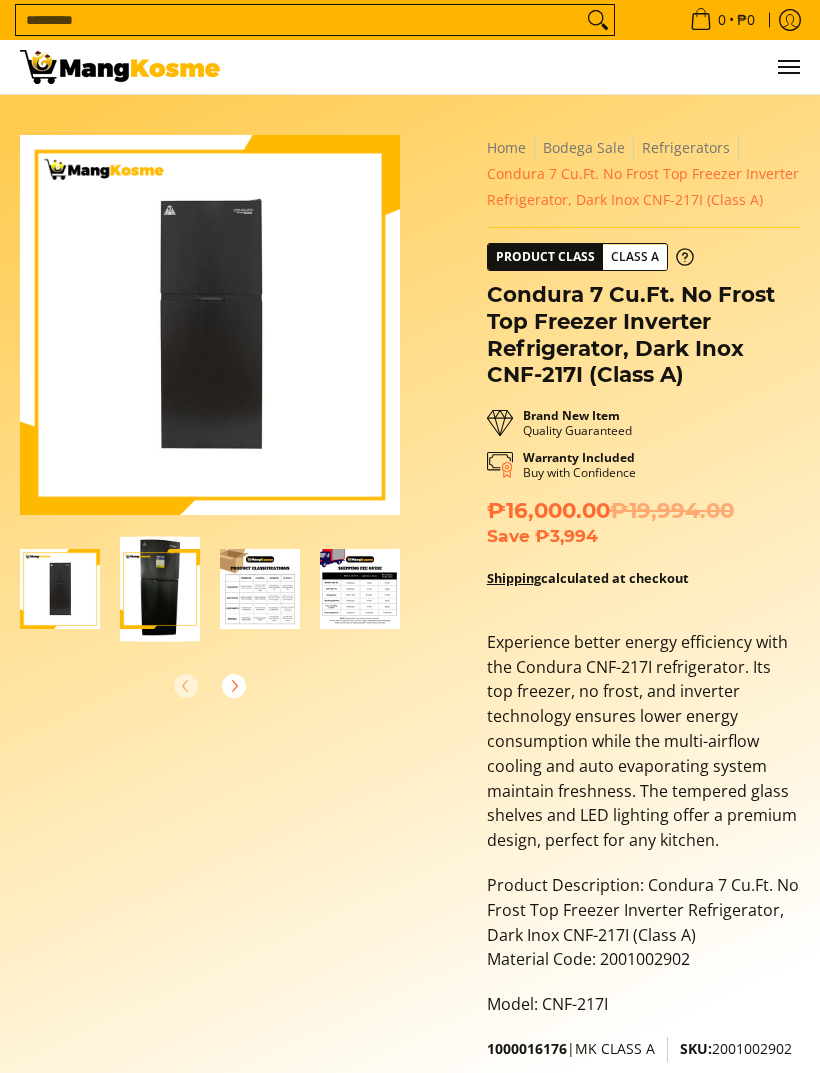 scroll, scrollTop: 0, scrollLeft: 0, axis: both 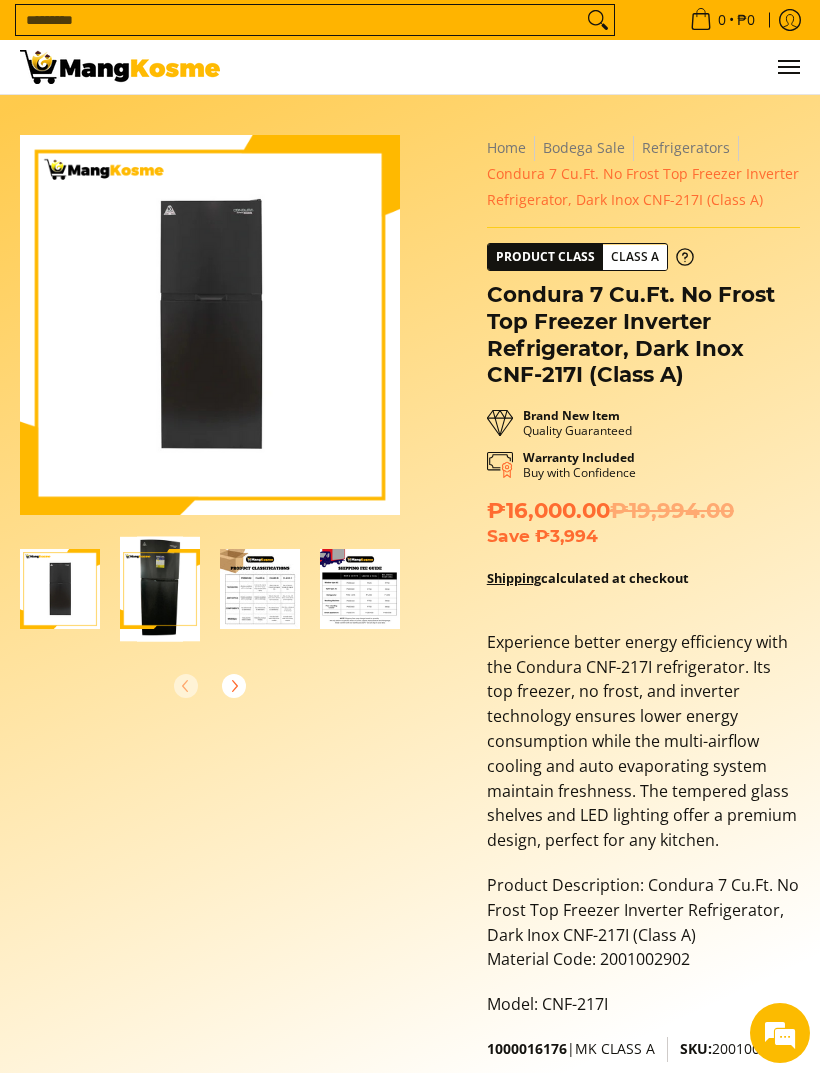 click 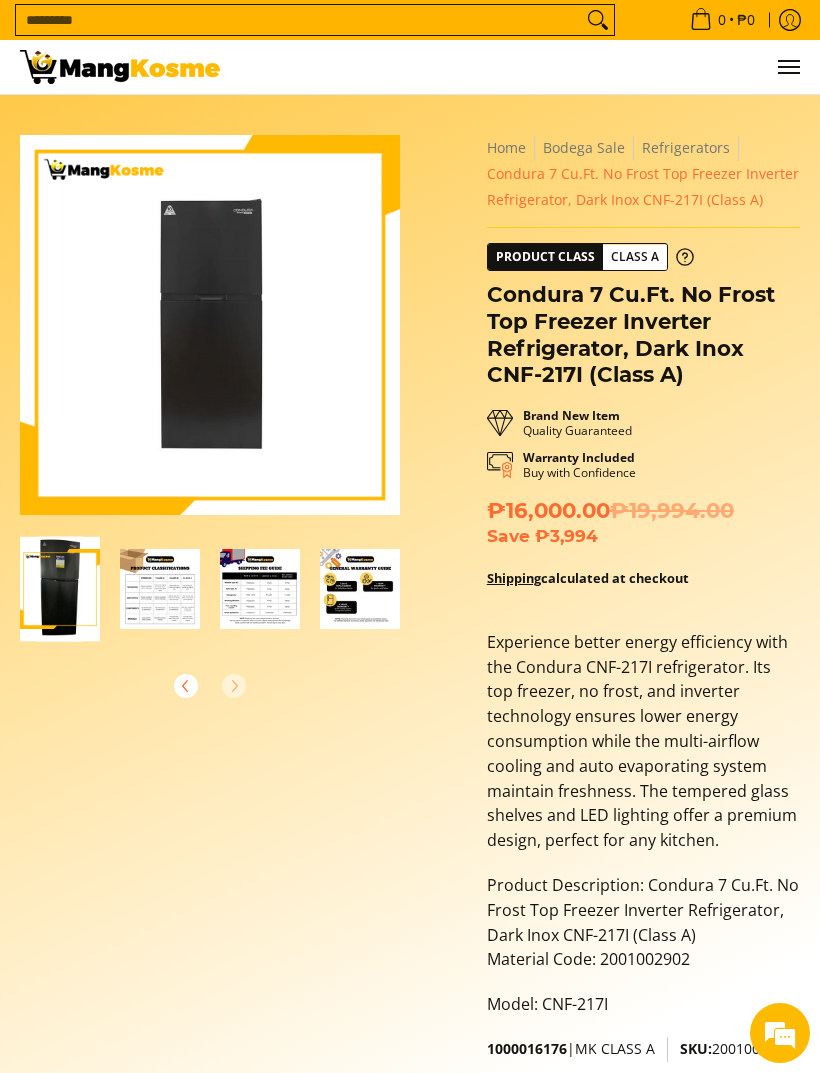 scroll, scrollTop: 0, scrollLeft: 100, axis: horizontal 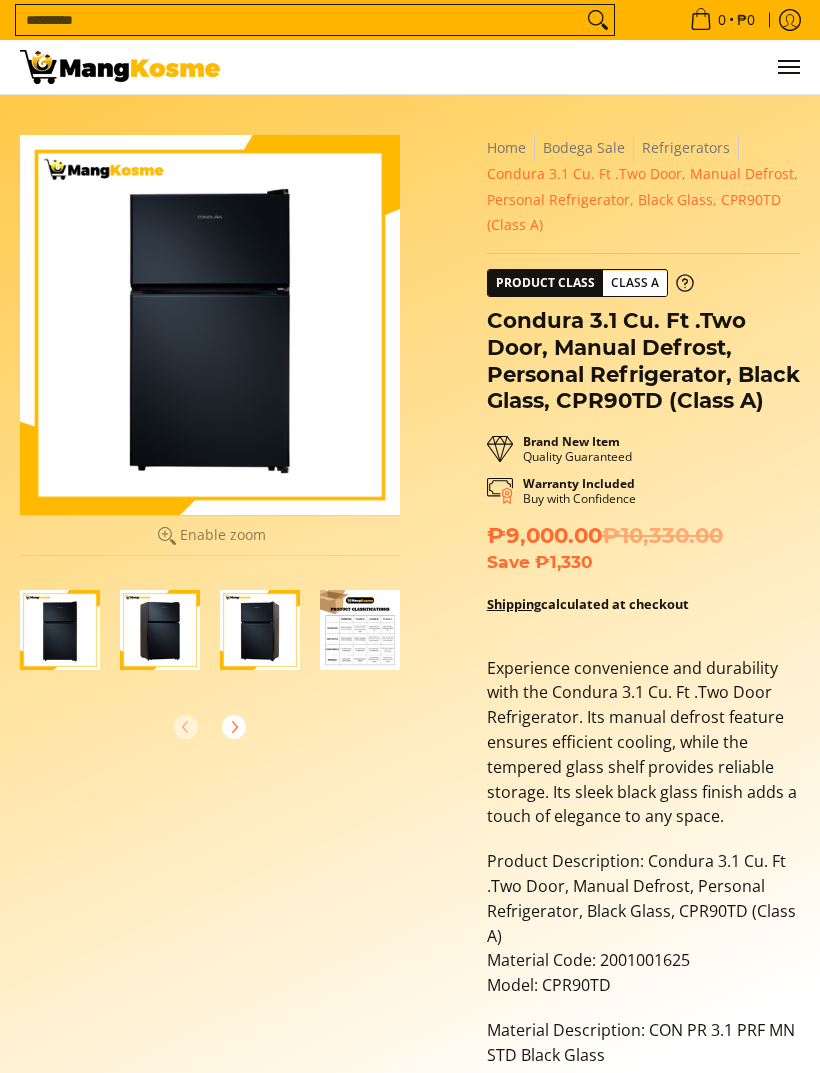 click at bounding box center [60, 630] 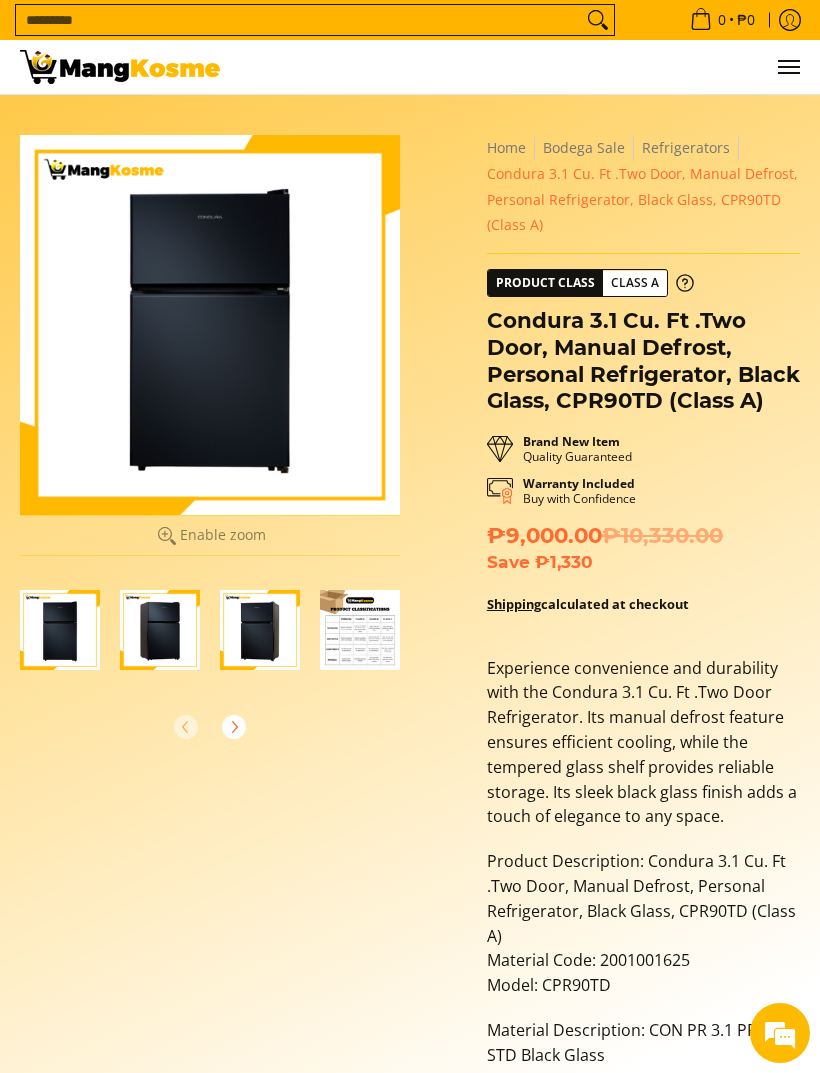 click 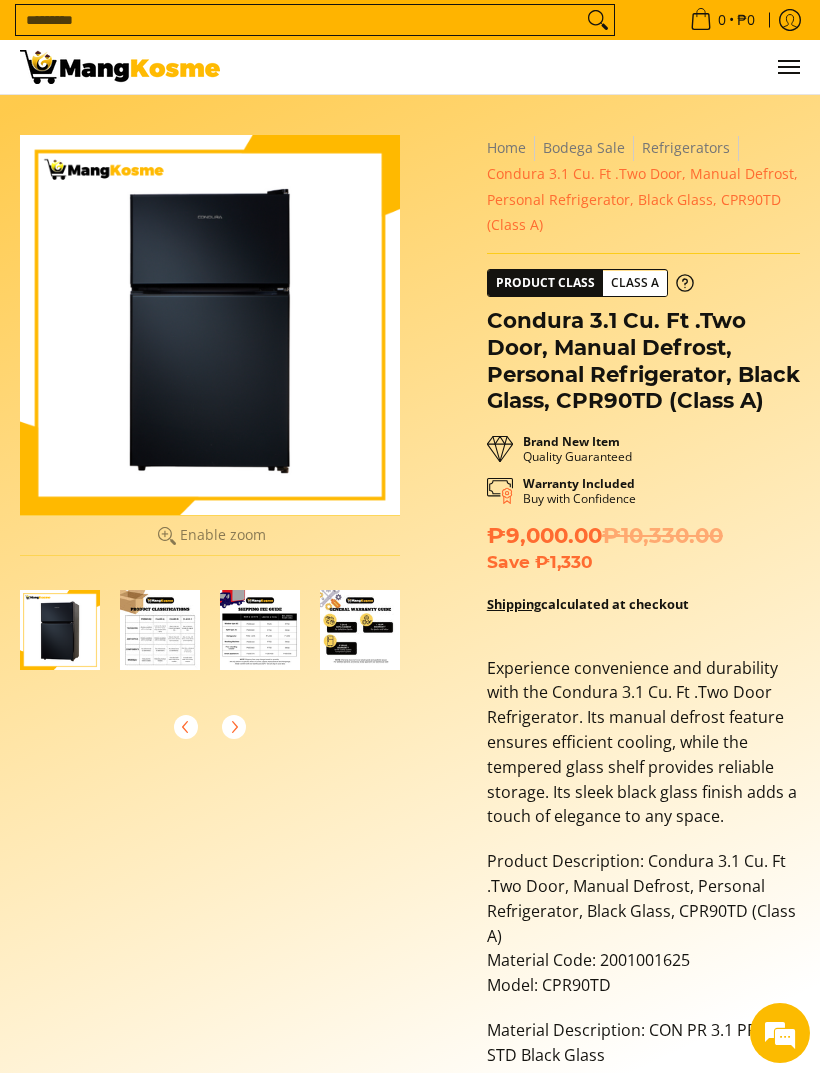 scroll, scrollTop: 0, scrollLeft: 200, axis: horizontal 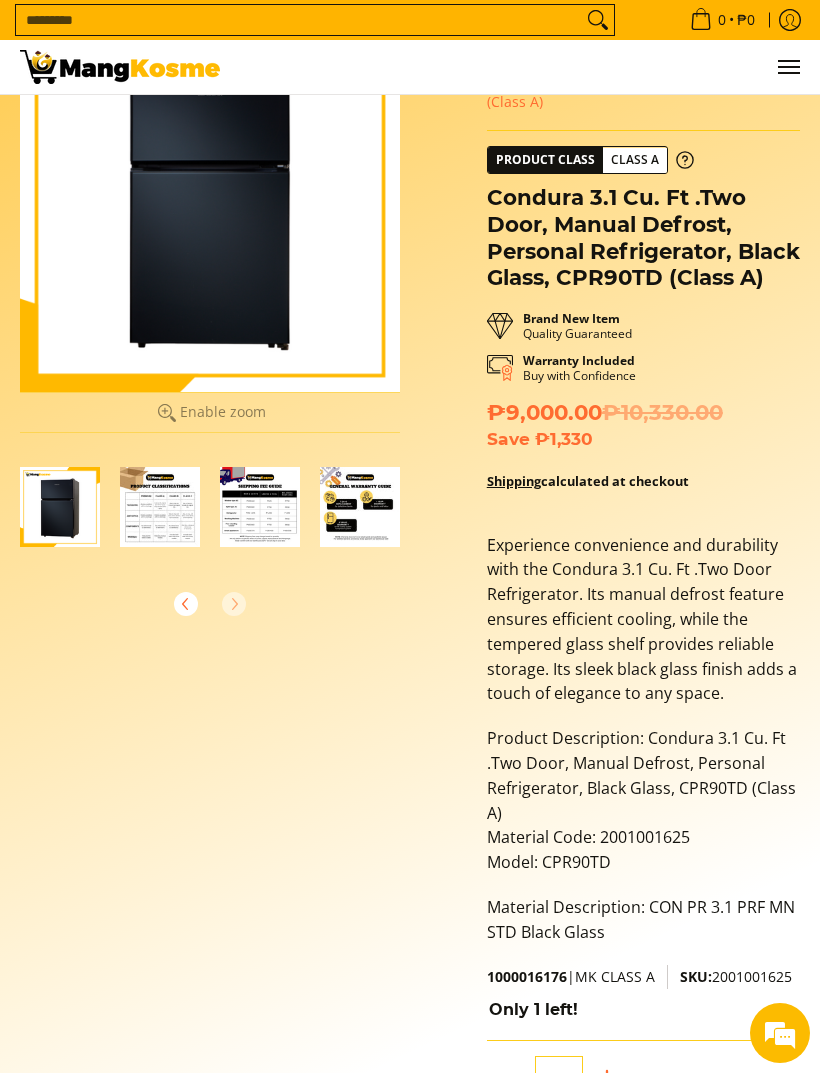 click at bounding box center [60, 507] 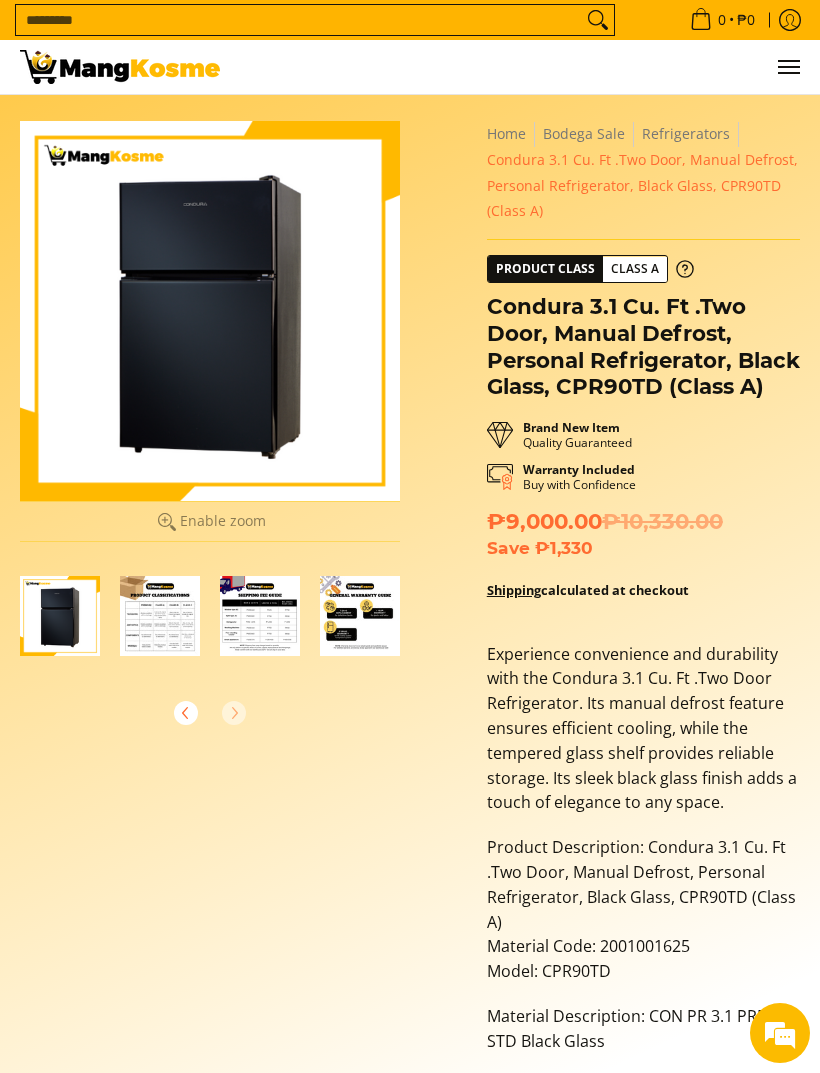 scroll, scrollTop: 15, scrollLeft: 0, axis: vertical 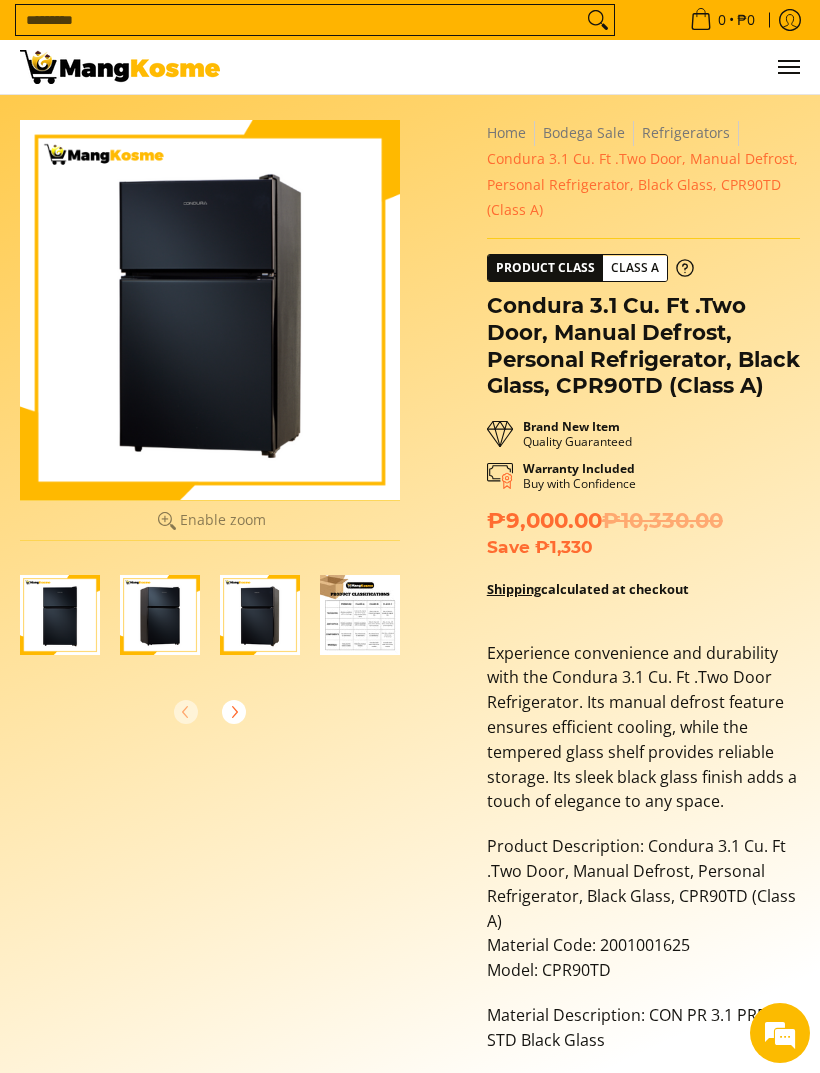 click at bounding box center (60, 615) 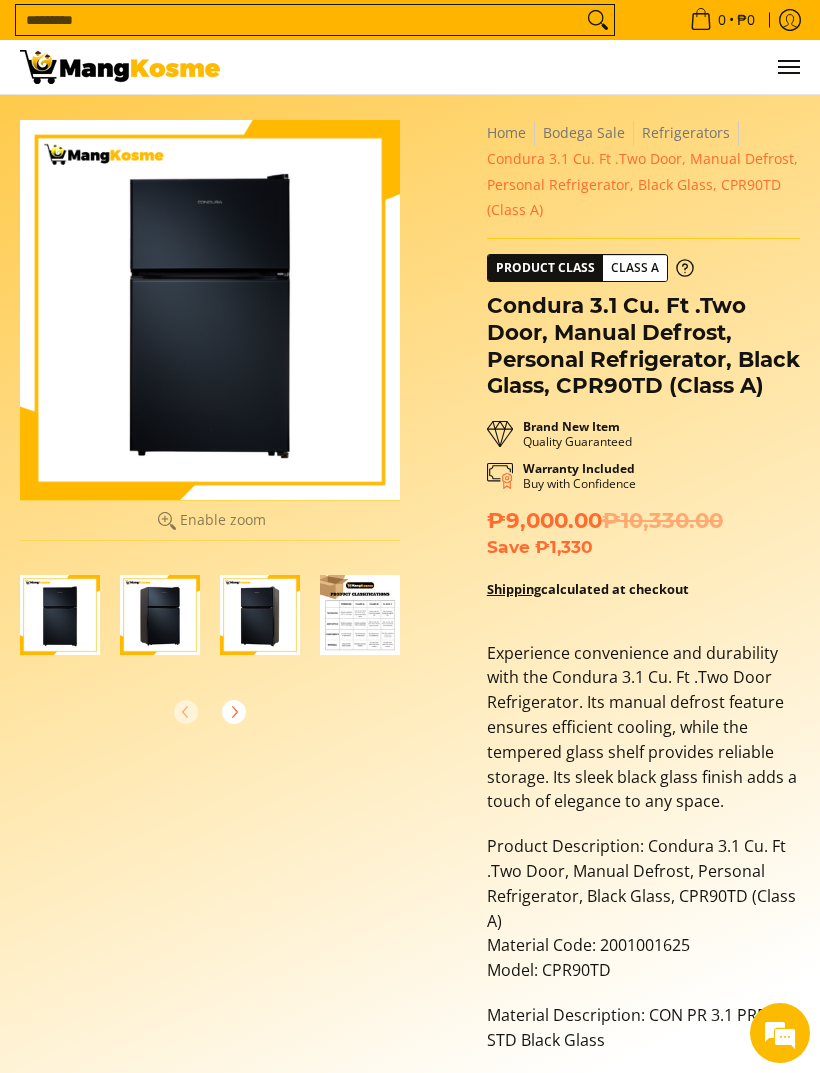 click at bounding box center [160, 615] 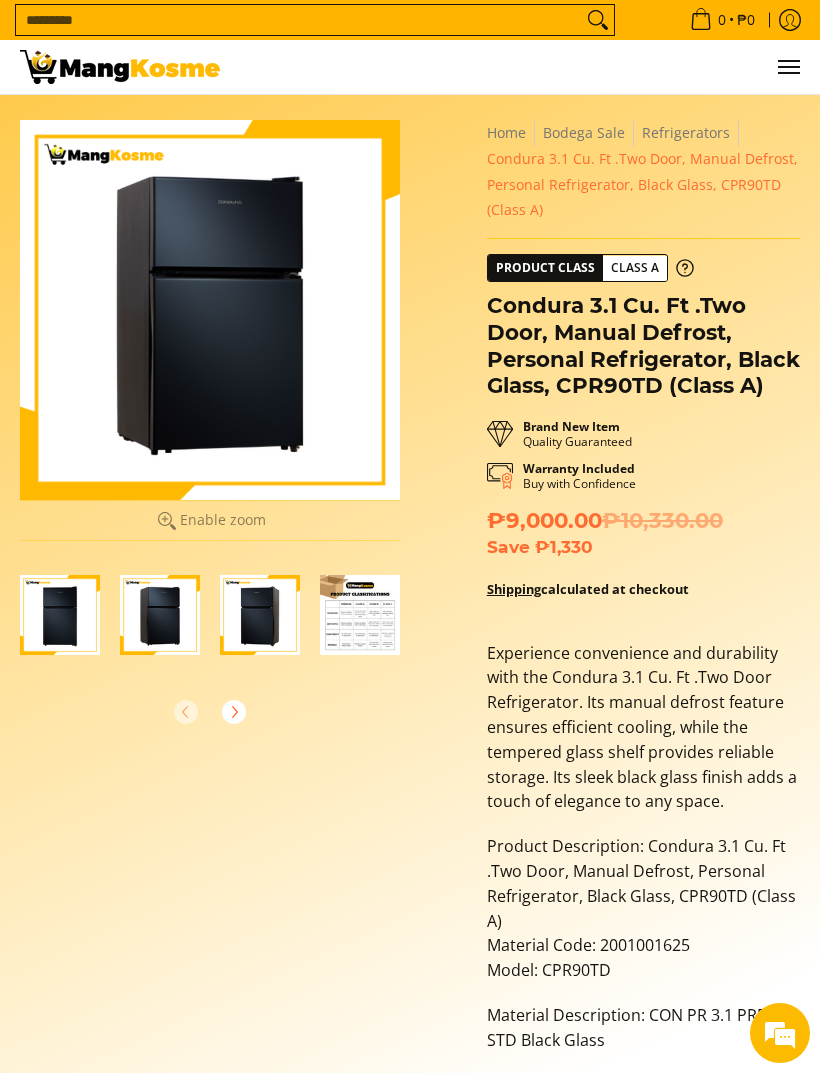 click at bounding box center [260, 615] 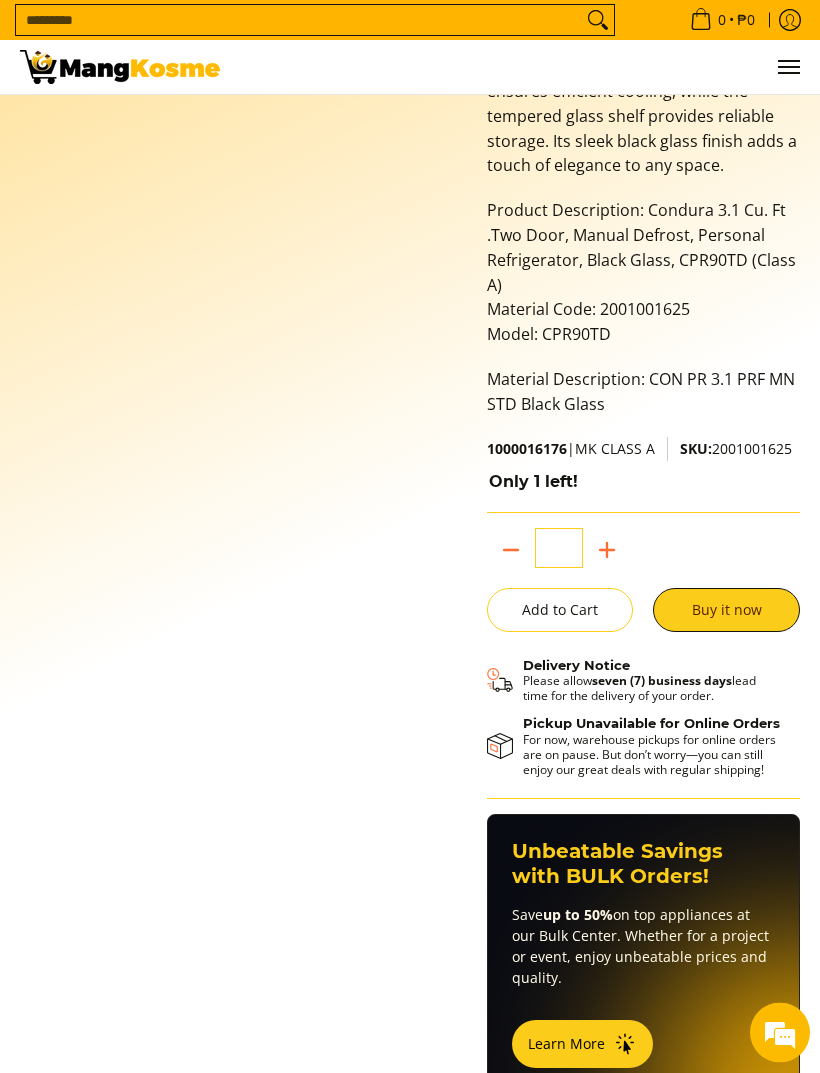 scroll, scrollTop: 651, scrollLeft: 0, axis: vertical 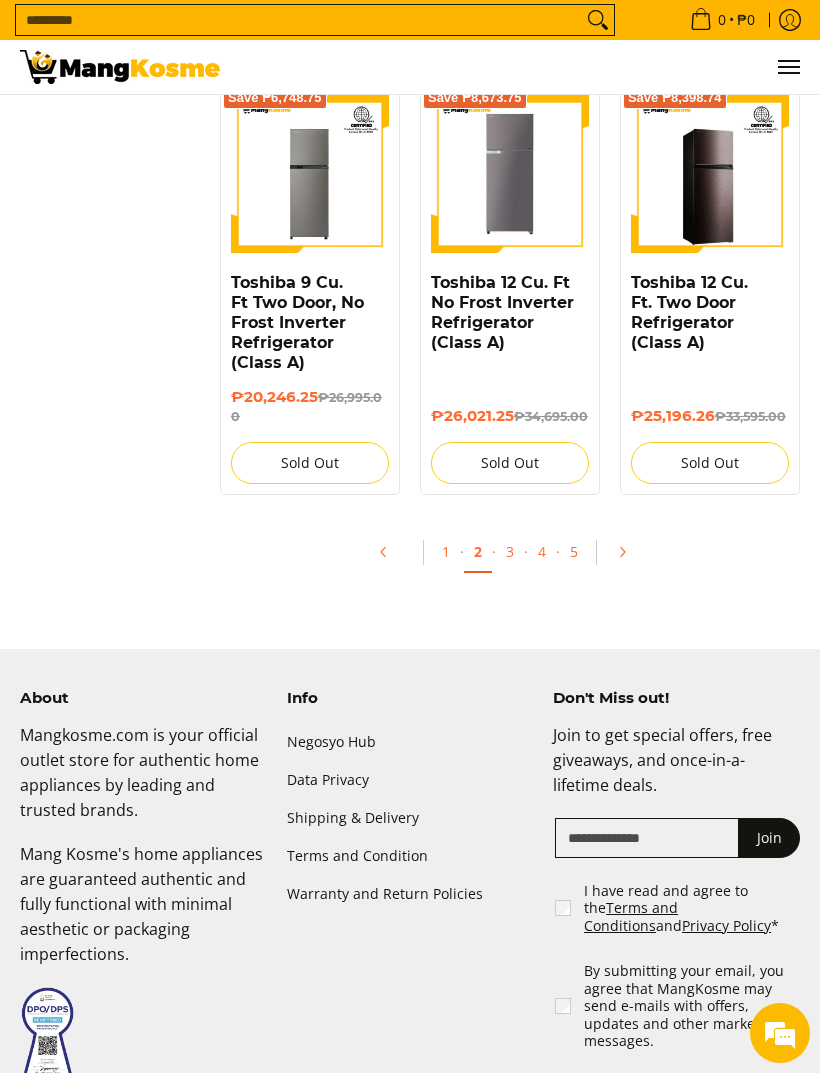 click at bounding box center (629, 552) 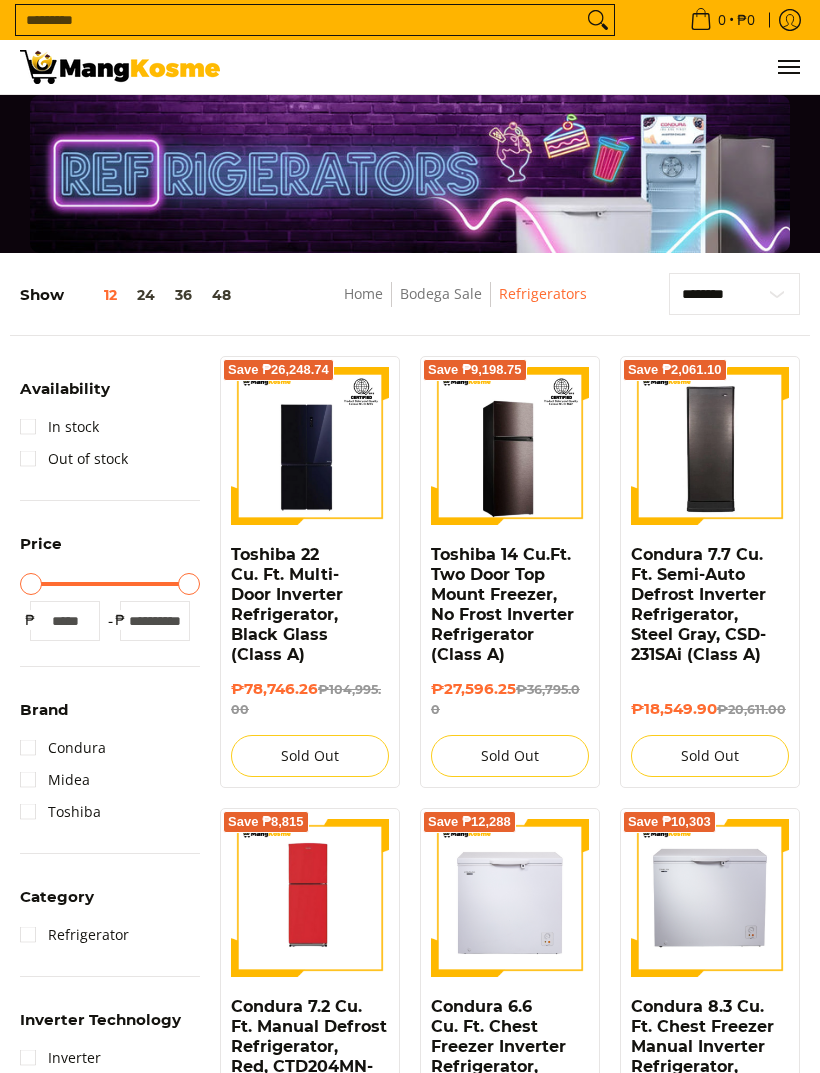 scroll, scrollTop: 0, scrollLeft: 0, axis: both 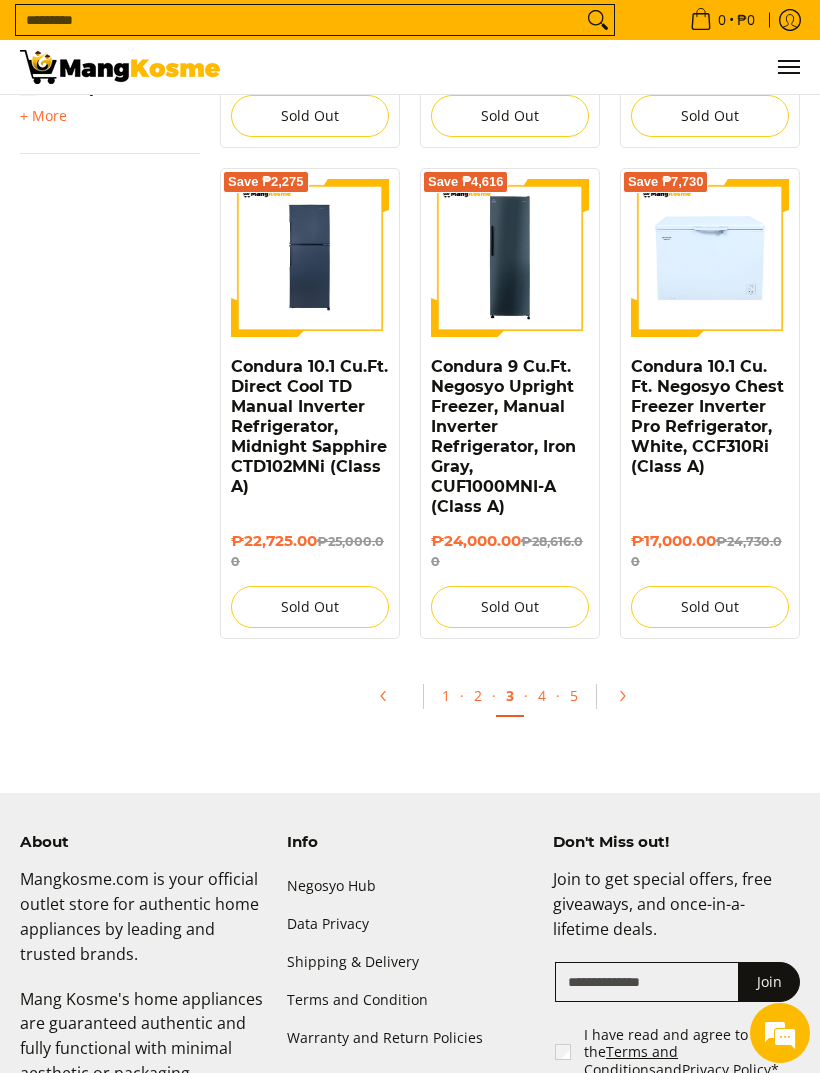 click at bounding box center (629, 696) 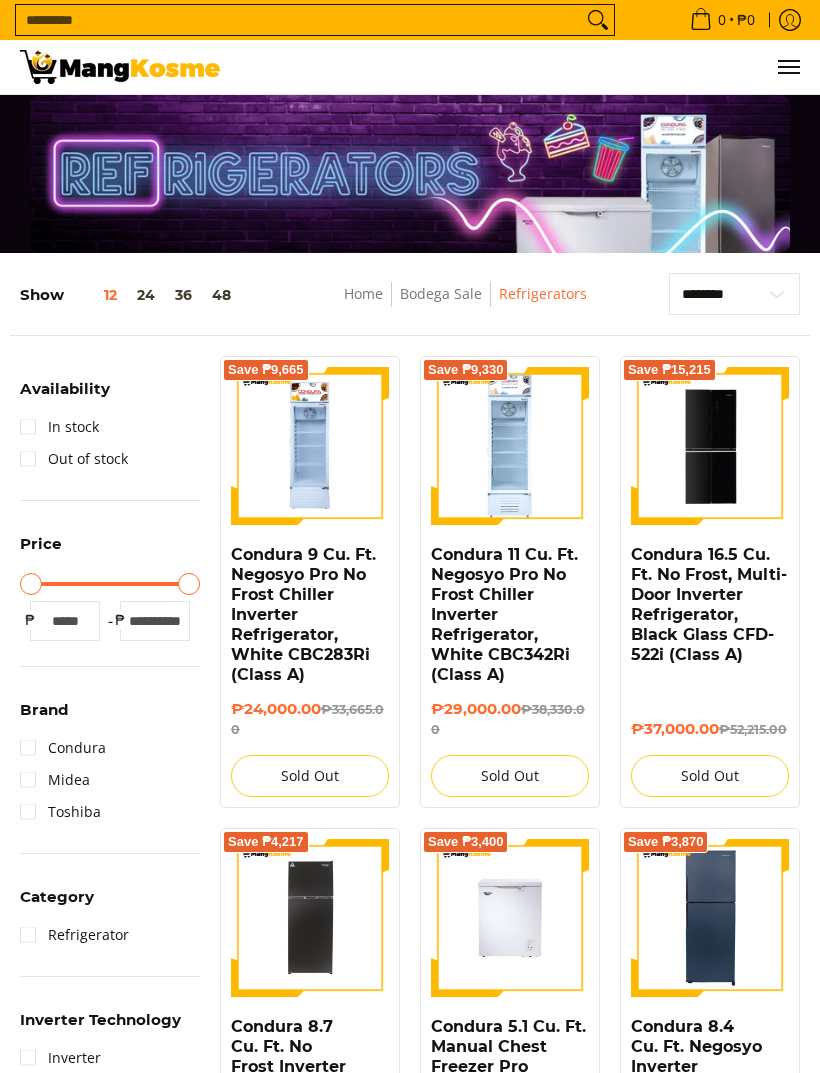 scroll, scrollTop: 51, scrollLeft: 0, axis: vertical 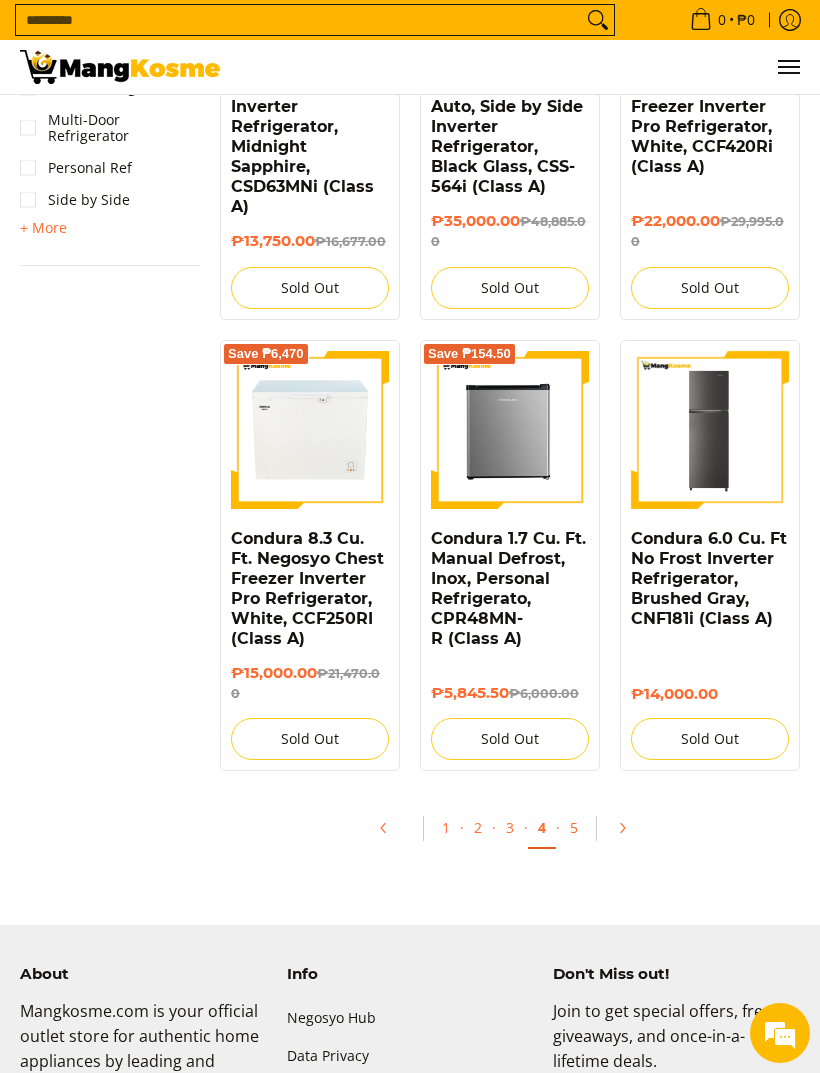 click 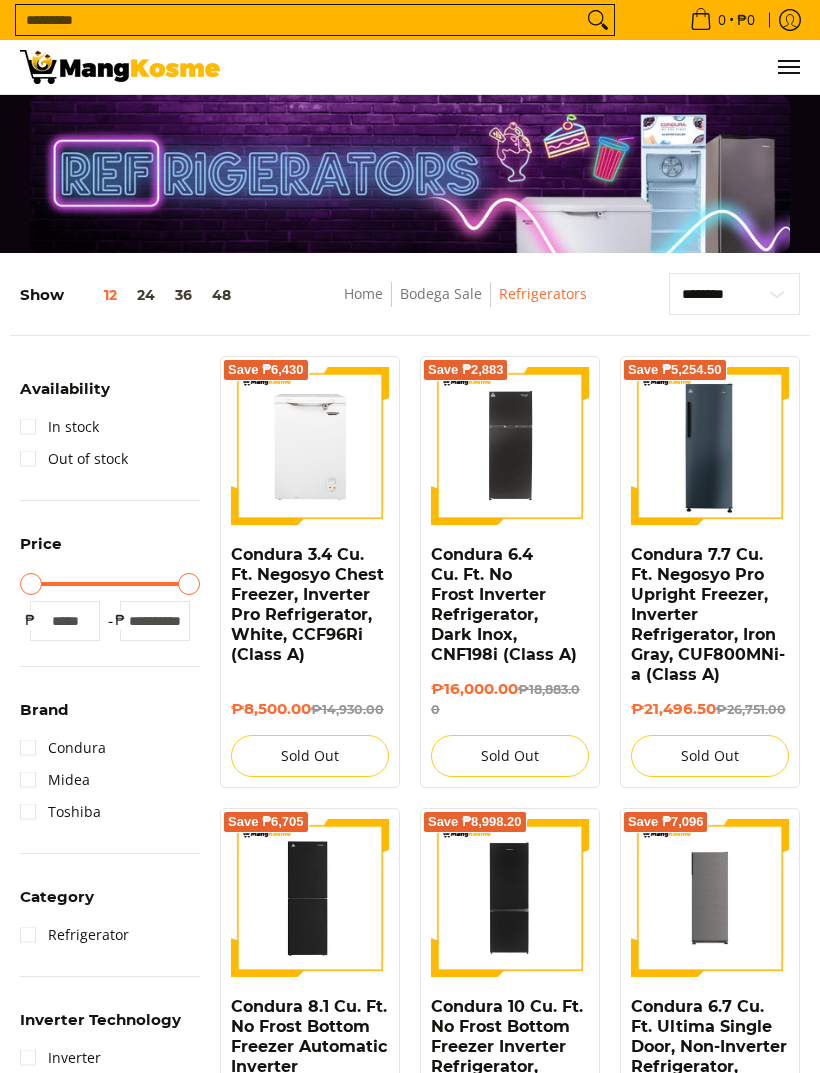 scroll, scrollTop: 0, scrollLeft: 0, axis: both 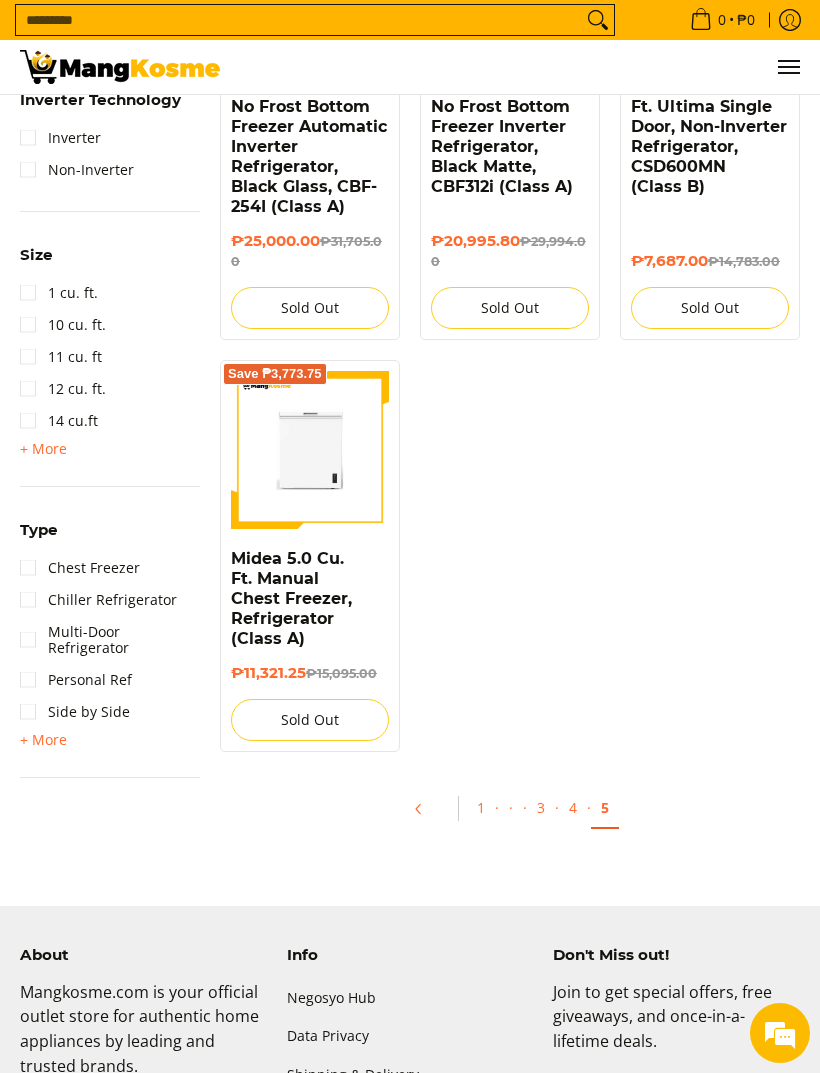 click at bounding box center (426, 809) 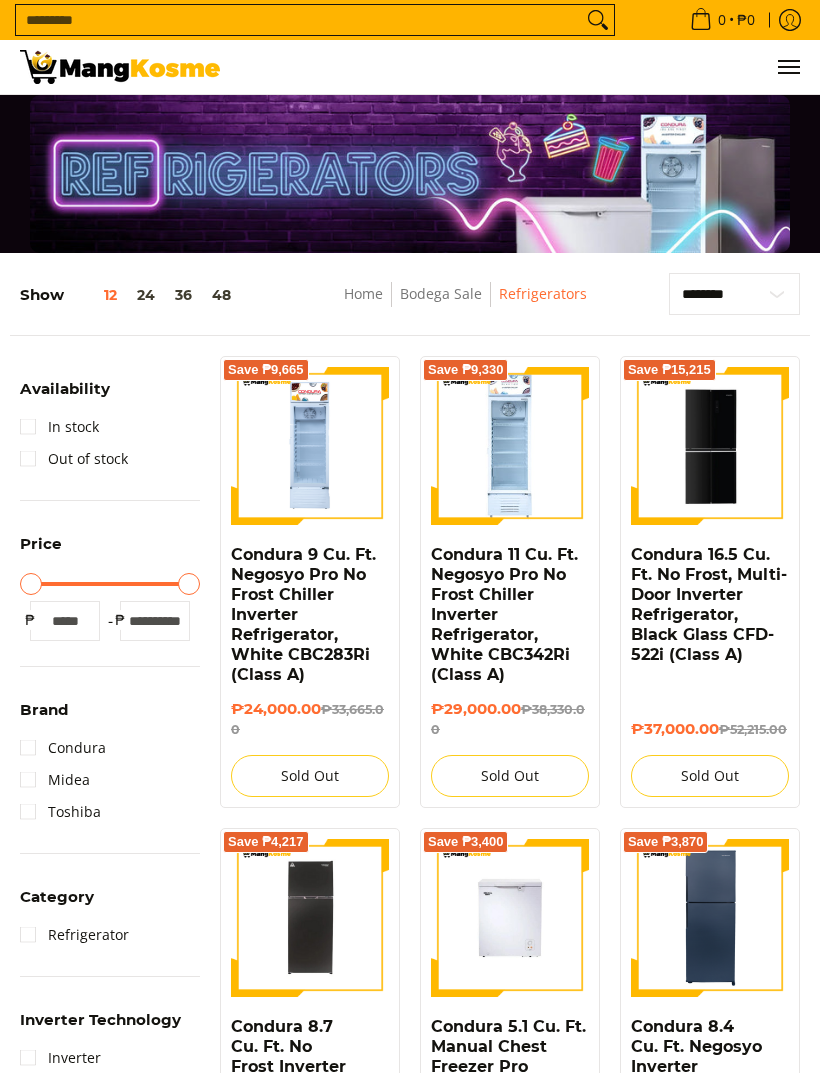 scroll, scrollTop: 31, scrollLeft: 0, axis: vertical 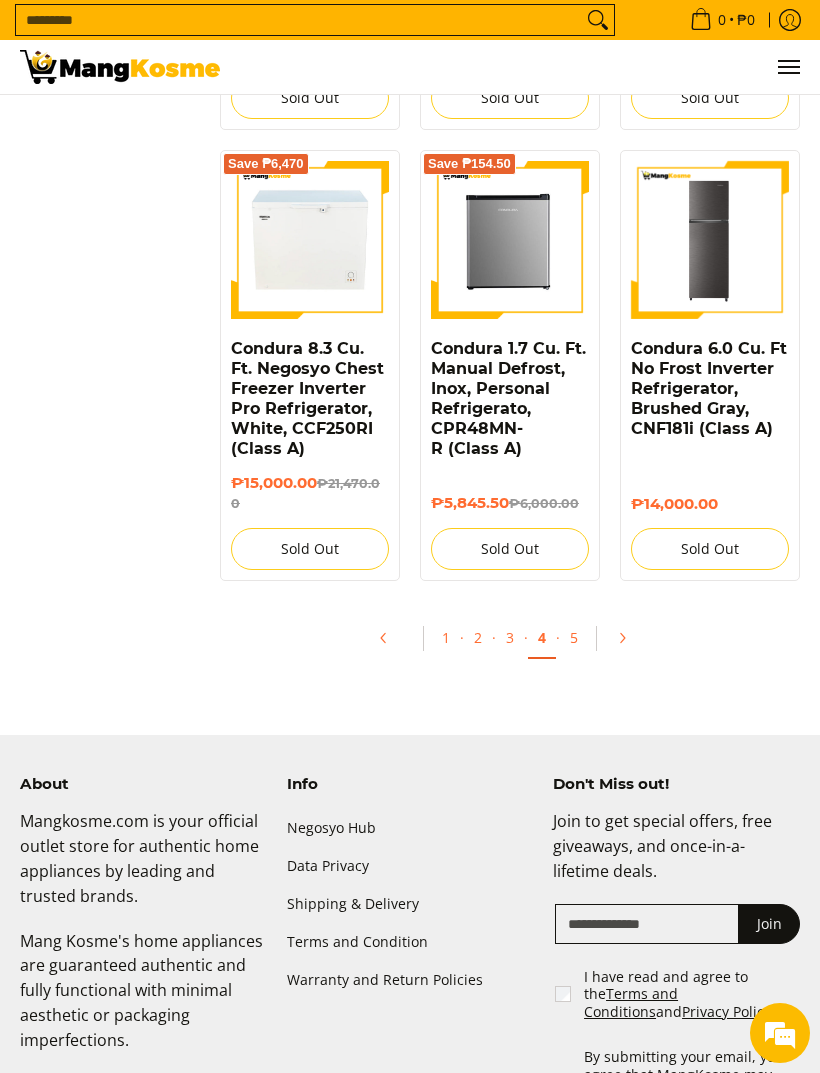 click 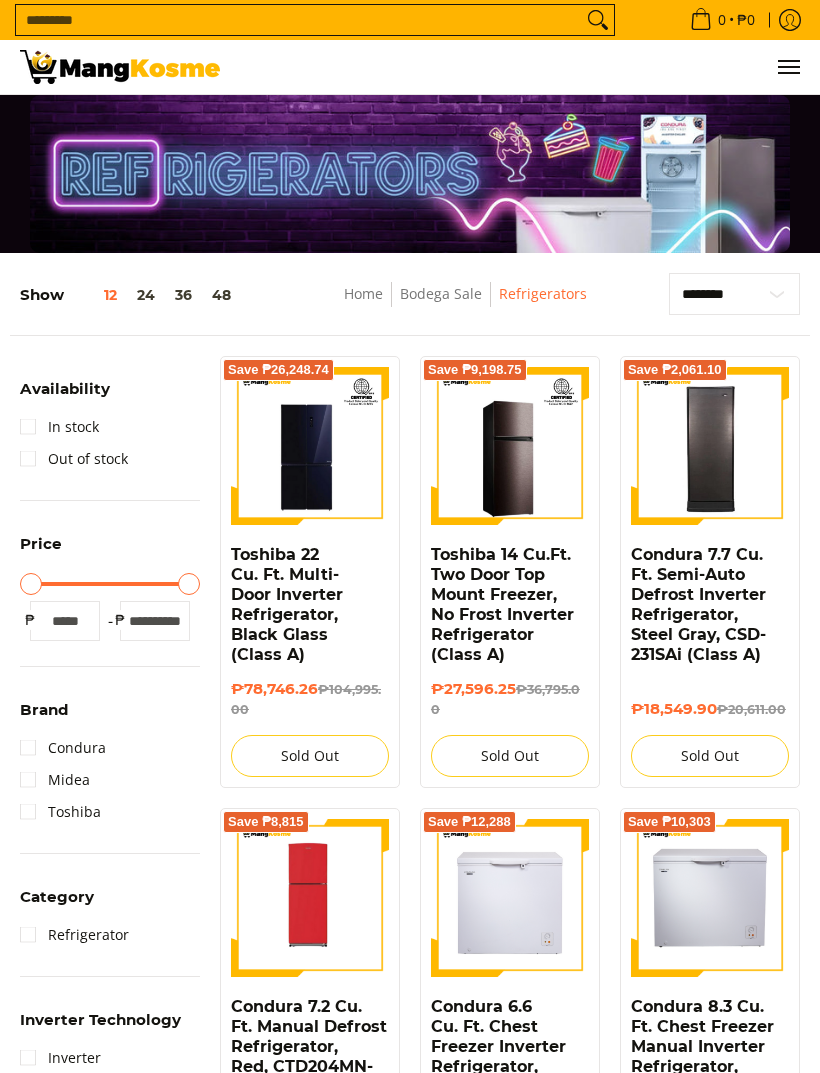 scroll, scrollTop: 0, scrollLeft: 0, axis: both 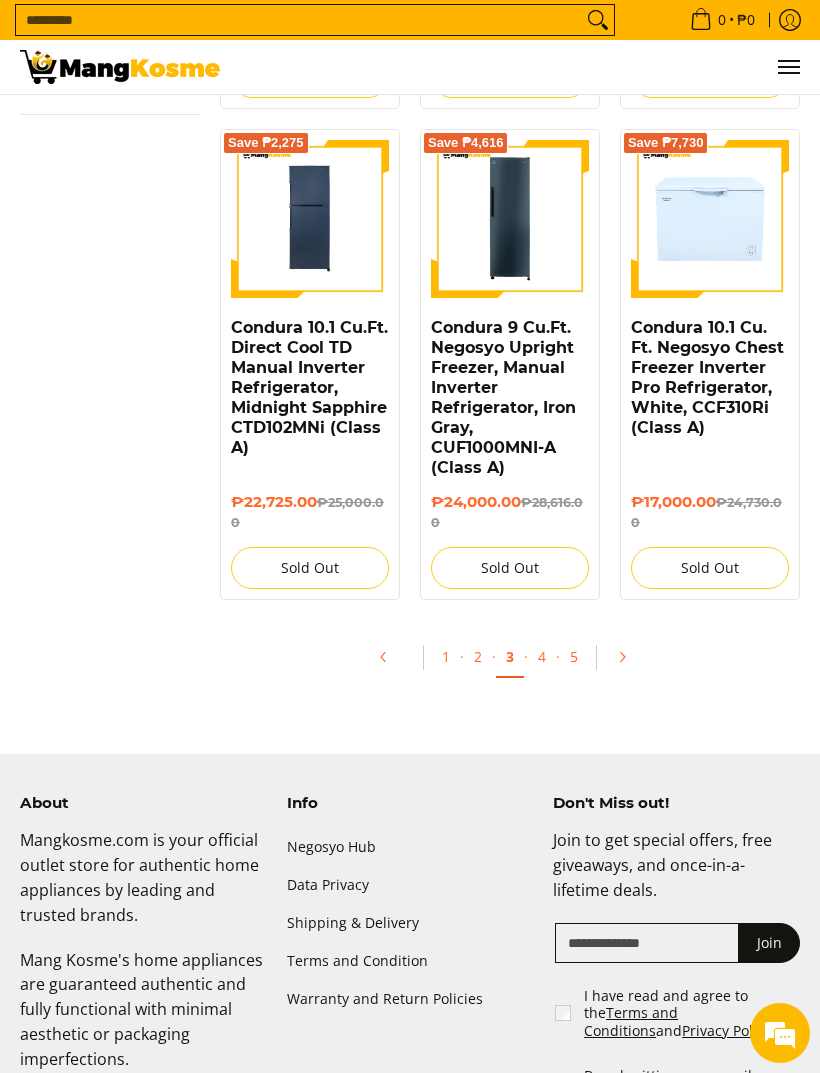 click at bounding box center (391, 657) 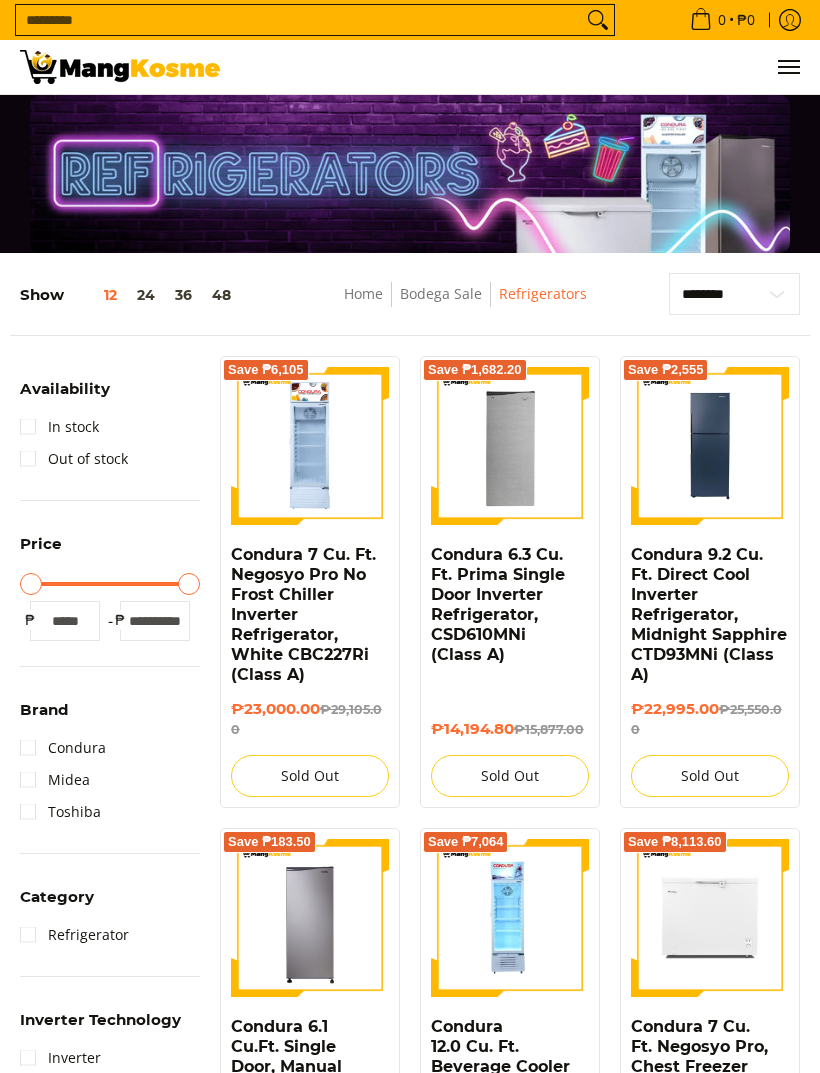 scroll, scrollTop: 0, scrollLeft: 0, axis: both 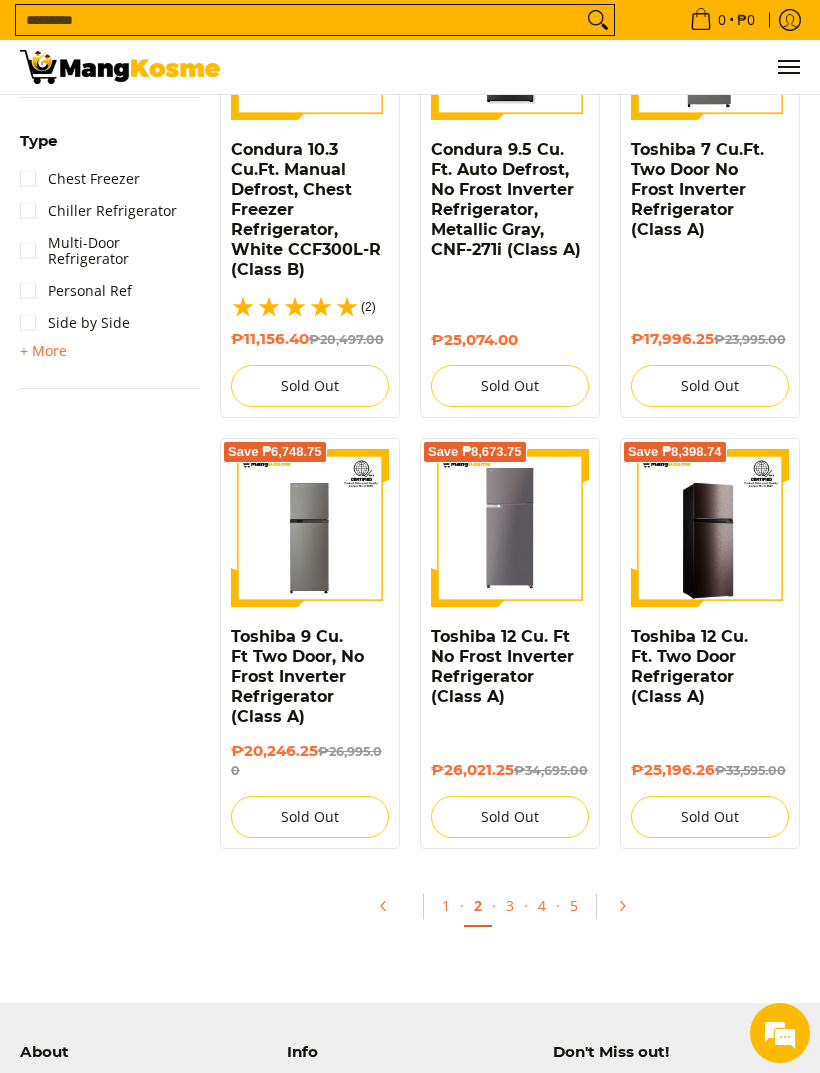 click 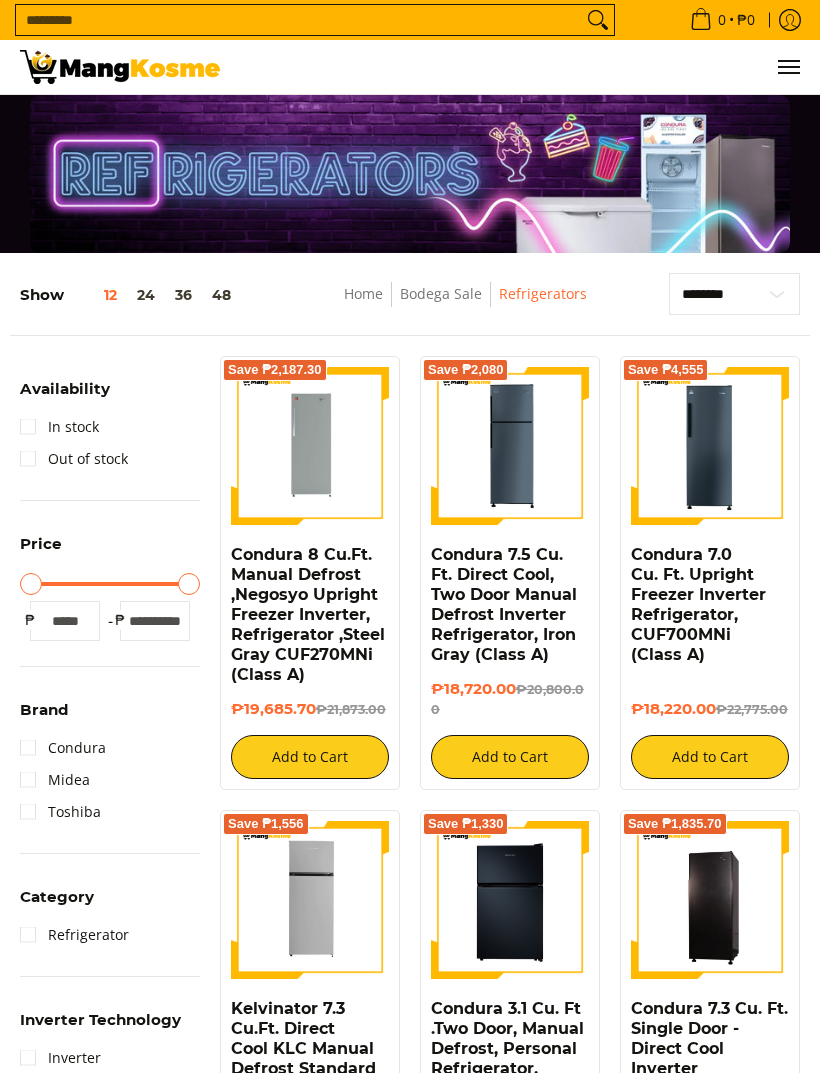 scroll, scrollTop: 139, scrollLeft: 0, axis: vertical 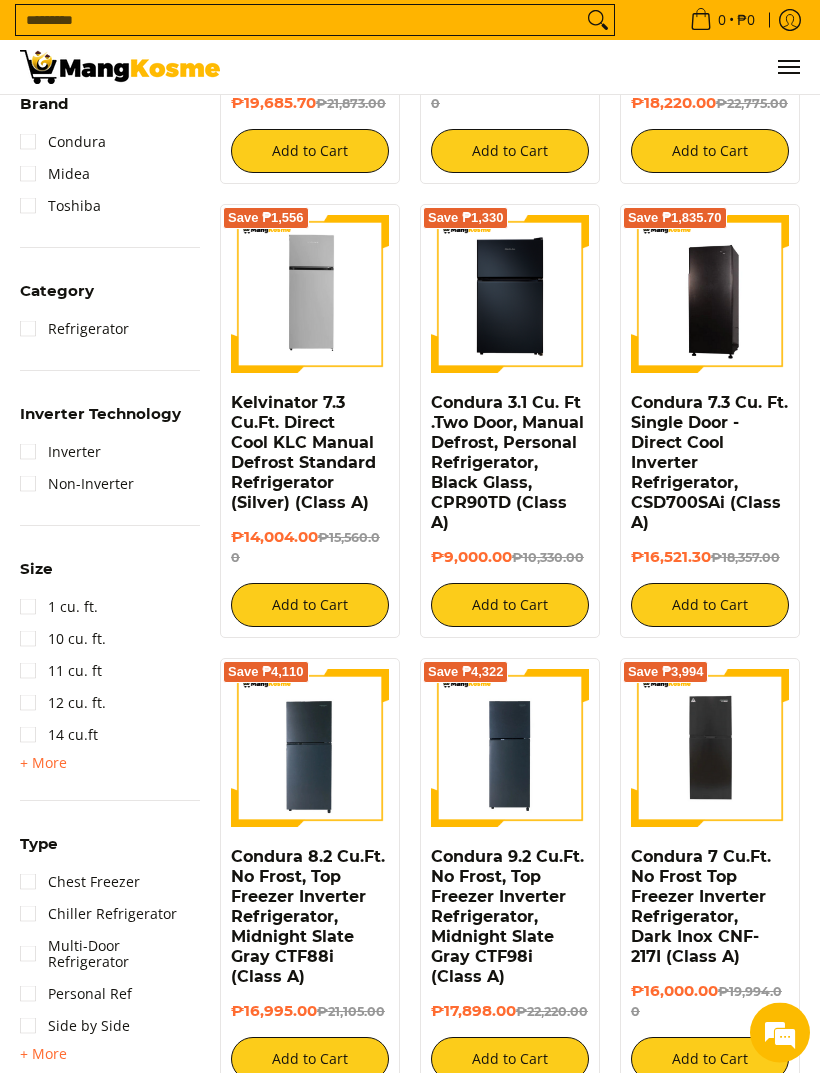 click at bounding box center [510, 295] 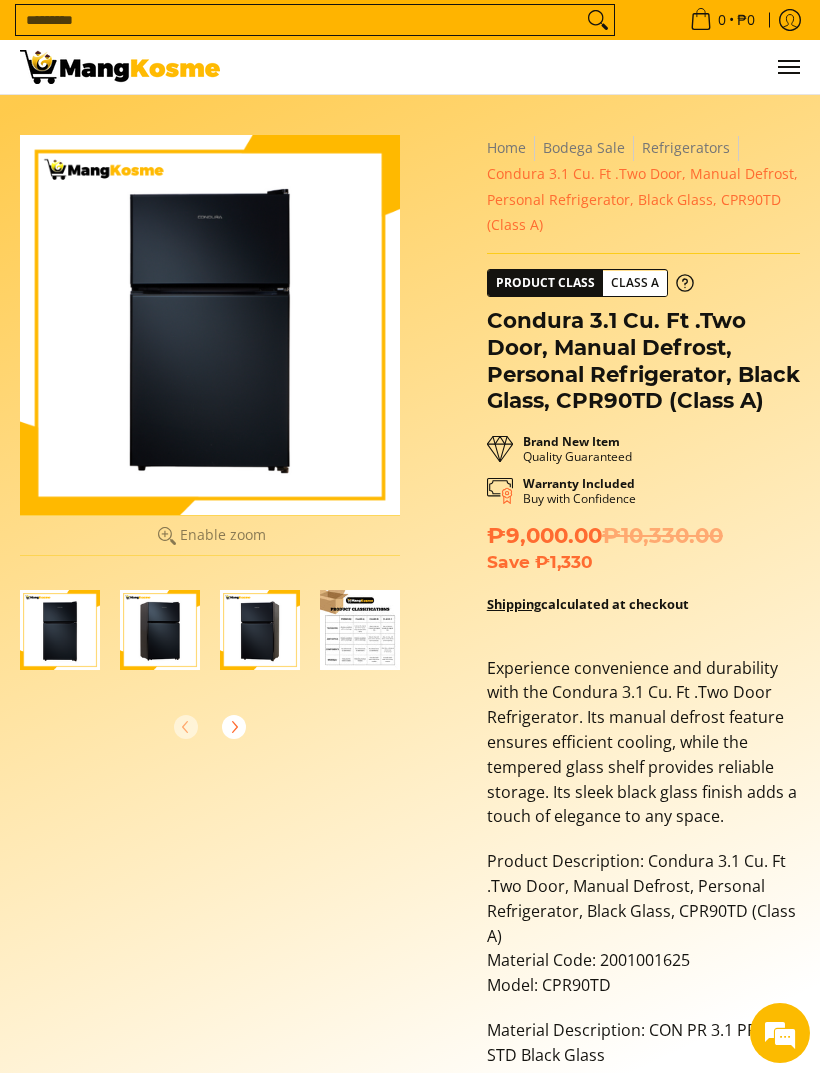 scroll, scrollTop: 0, scrollLeft: 0, axis: both 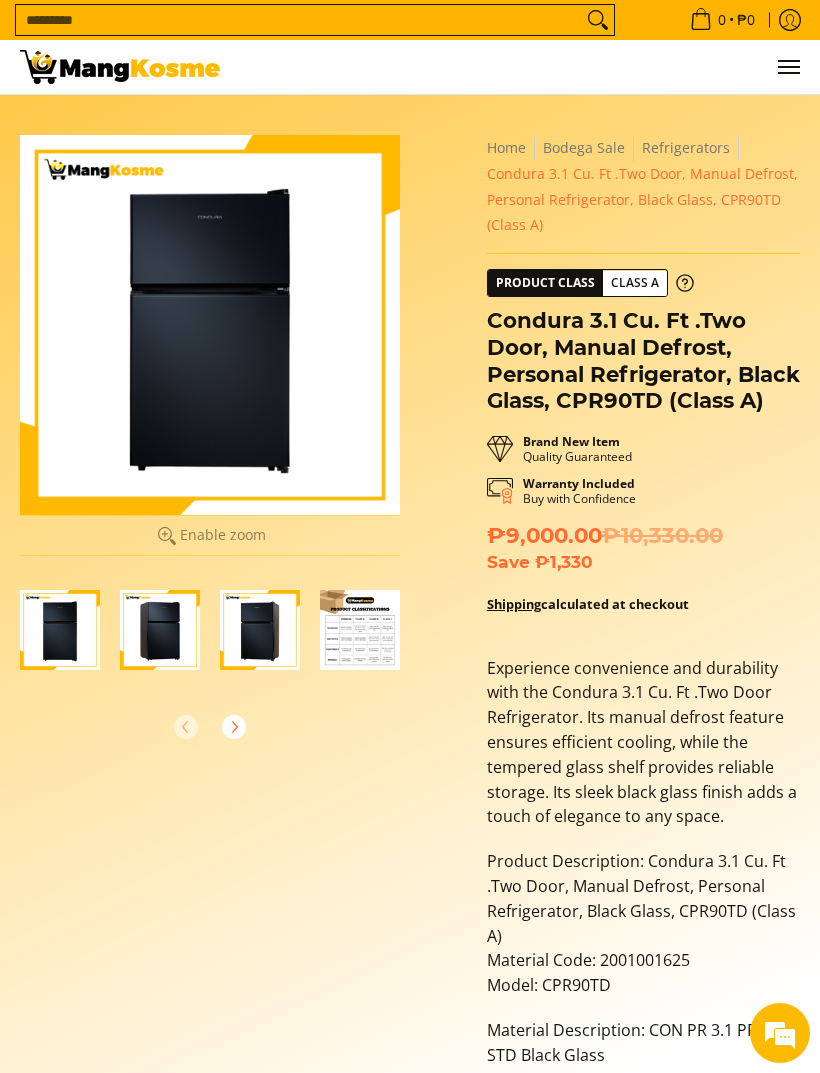 click on "Class A" at bounding box center (635, 283) 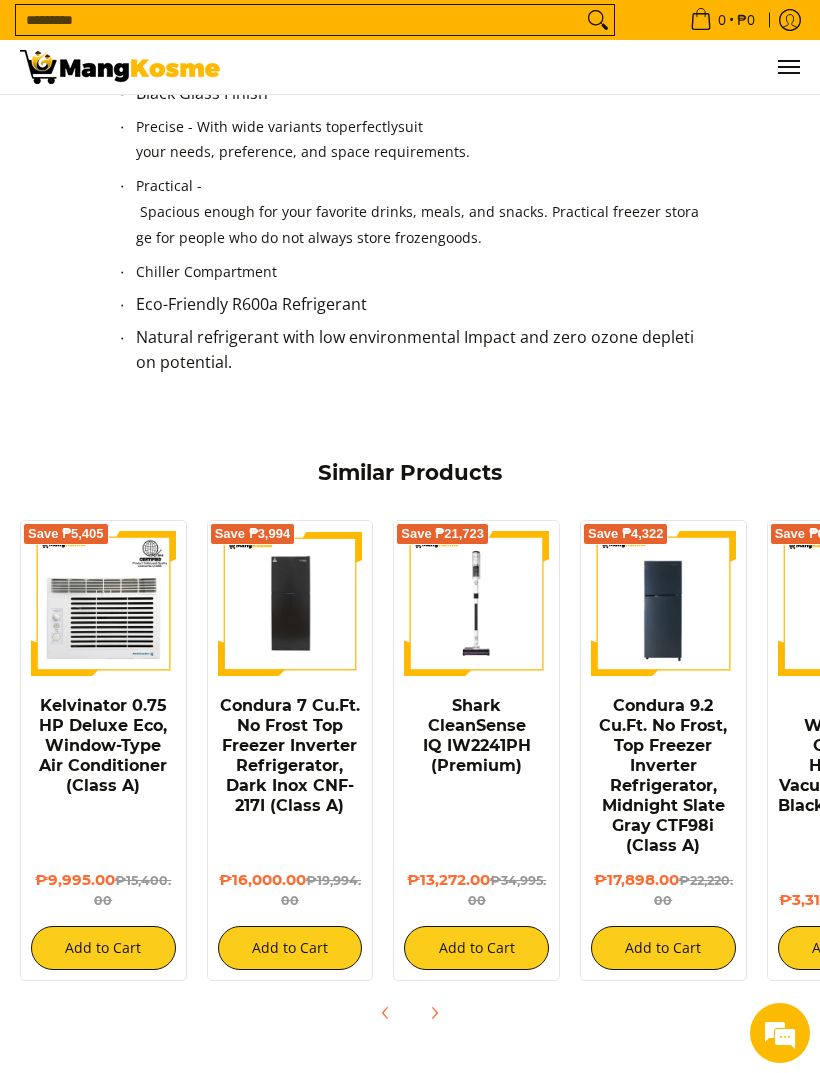 scroll, scrollTop: 1971, scrollLeft: 0, axis: vertical 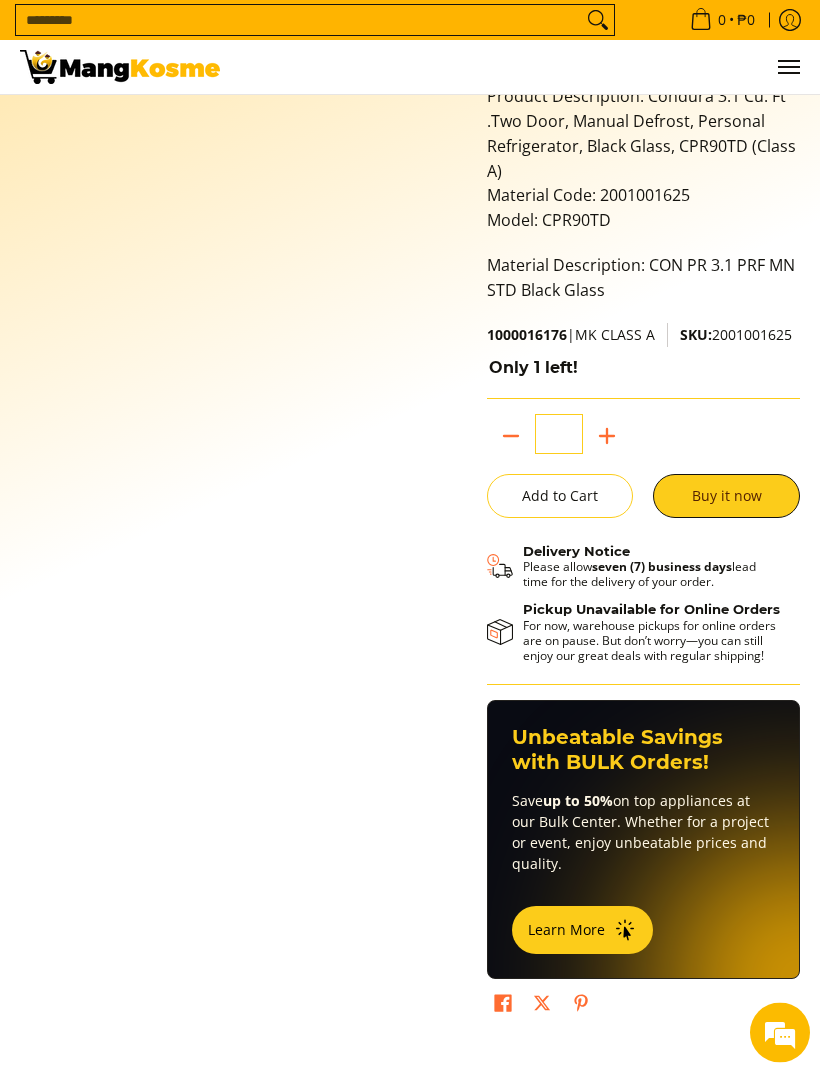 click on "Buy it now" at bounding box center [726, 497] 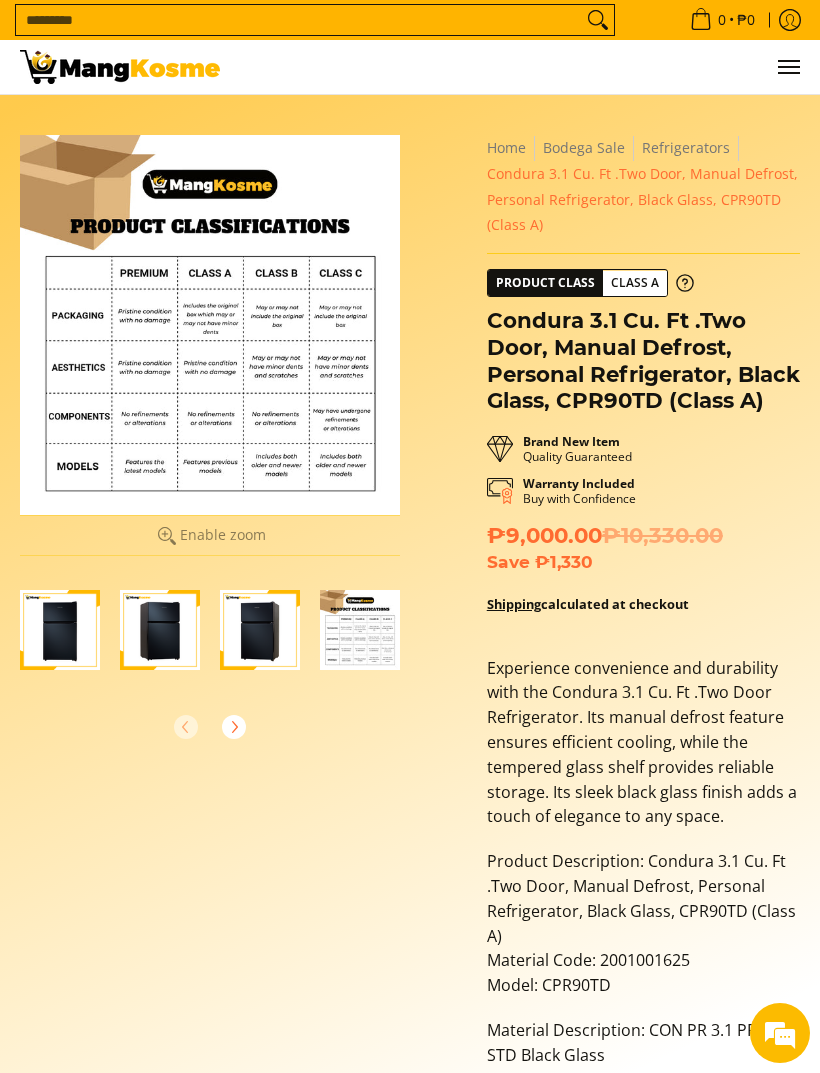 scroll, scrollTop: 765, scrollLeft: 0, axis: vertical 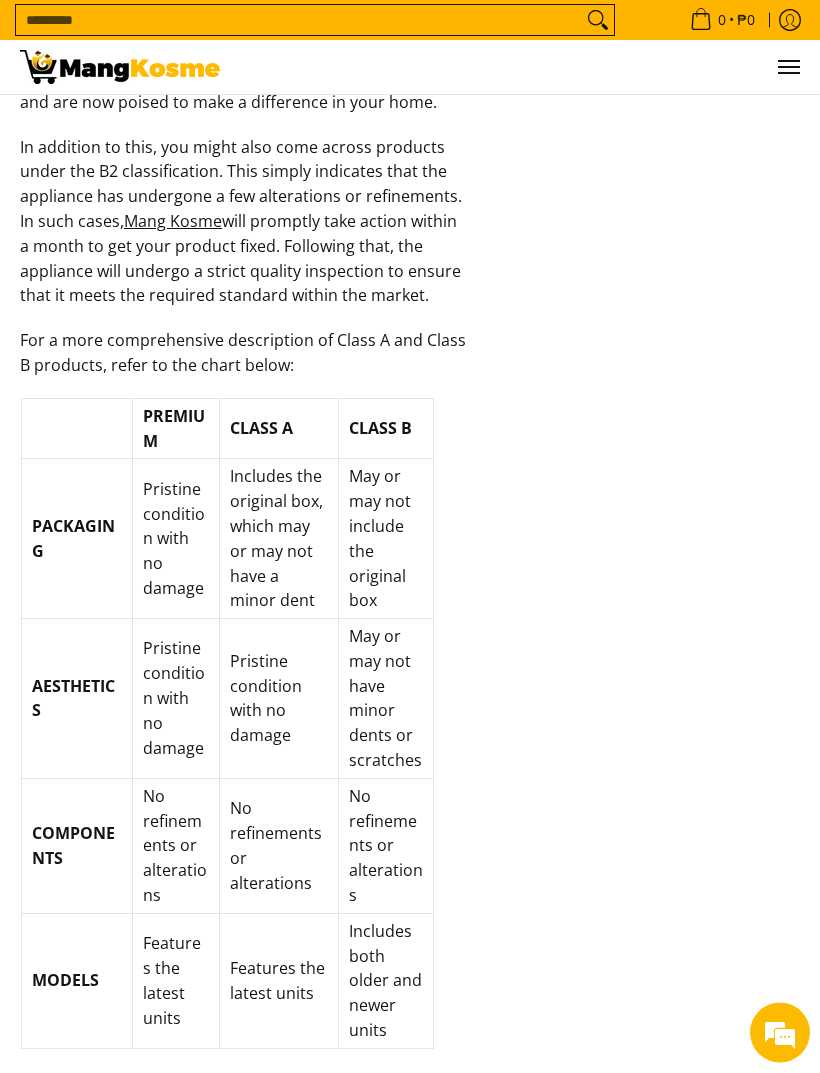 click on "CLASS B" at bounding box center [380, 429] 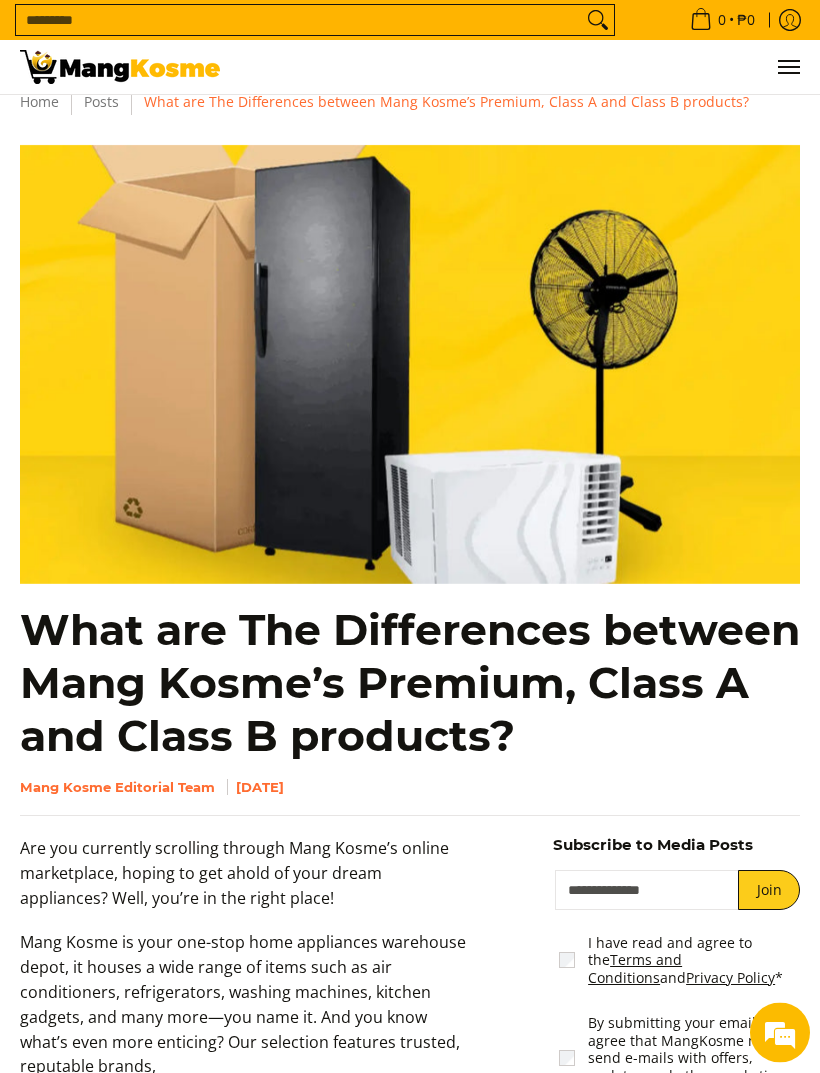 scroll, scrollTop: 0, scrollLeft: 0, axis: both 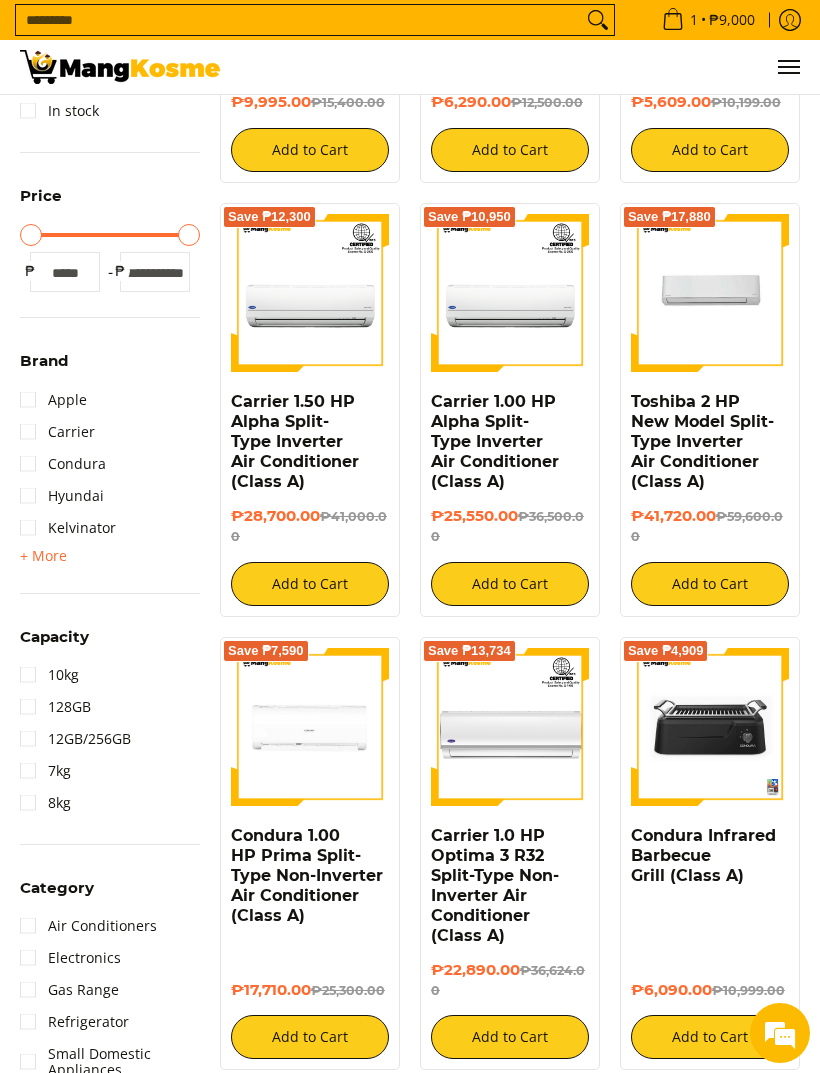 click on "+ More" at bounding box center (43, 556) 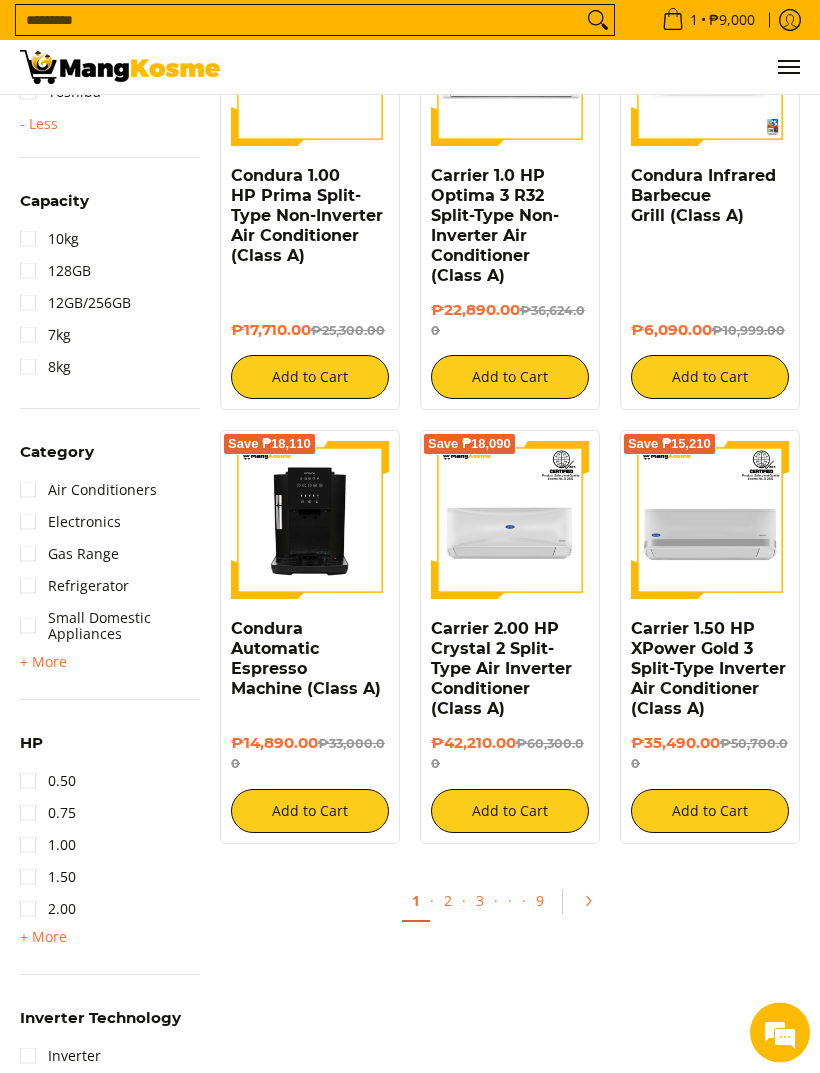 scroll, scrollTop: 1515, scrollLeft: 0, axis: vertical 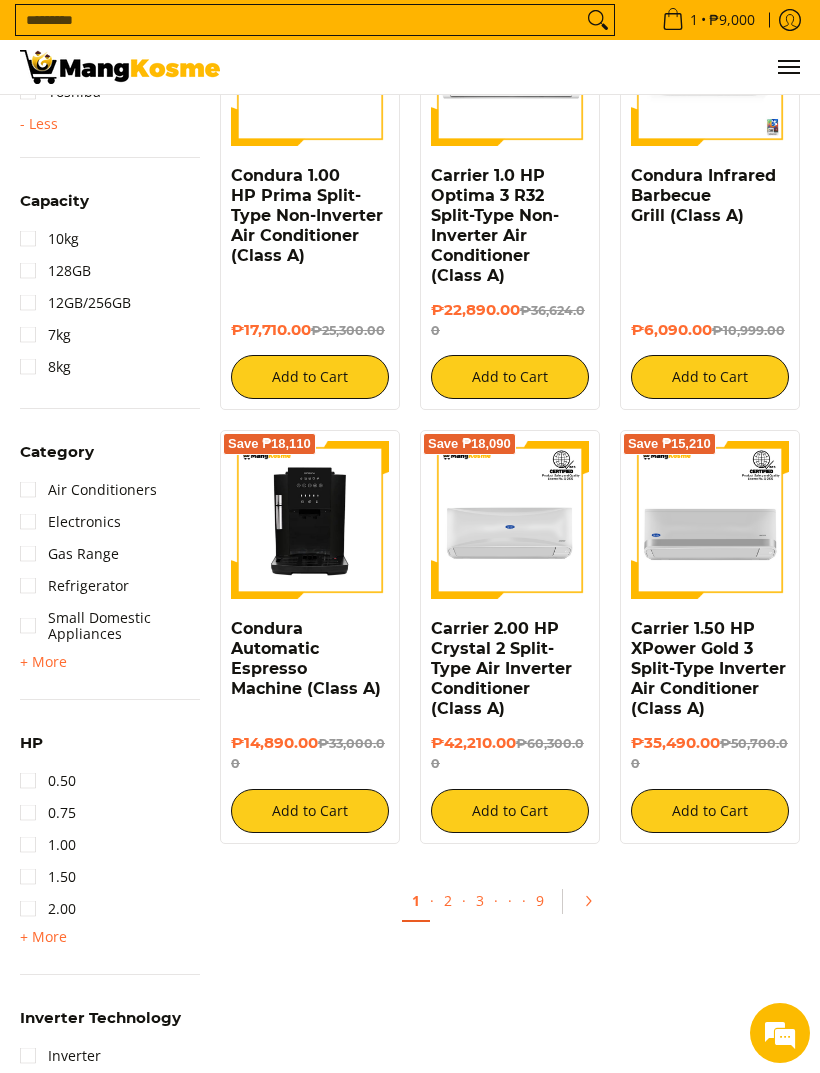 click 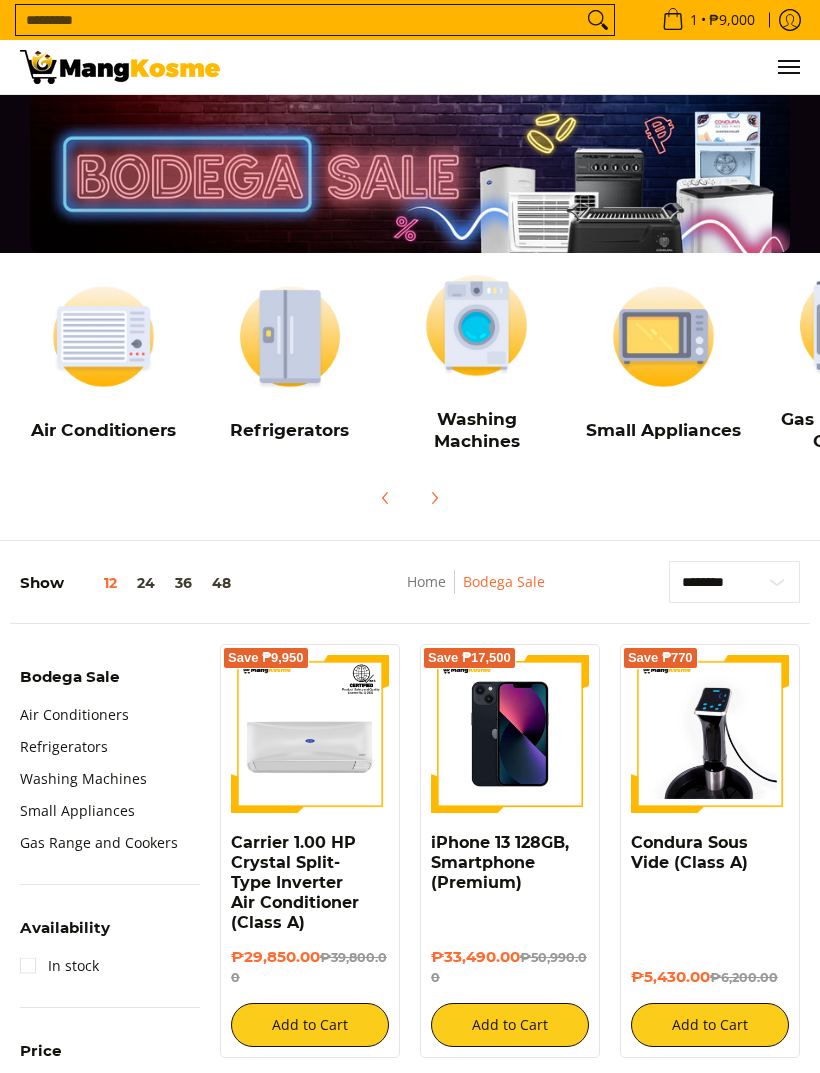 scroll, scrollTop: 57, scrollLeft: 0, axis: vertical 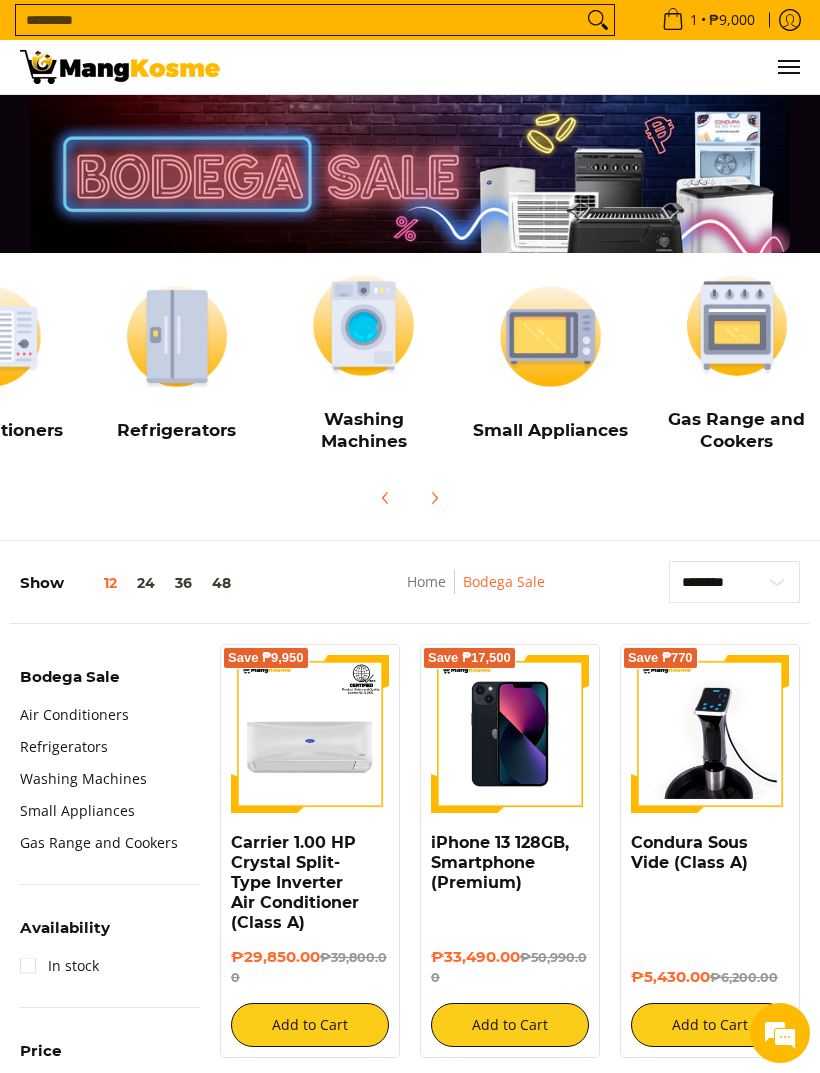 click at bounding box center [177, 336] 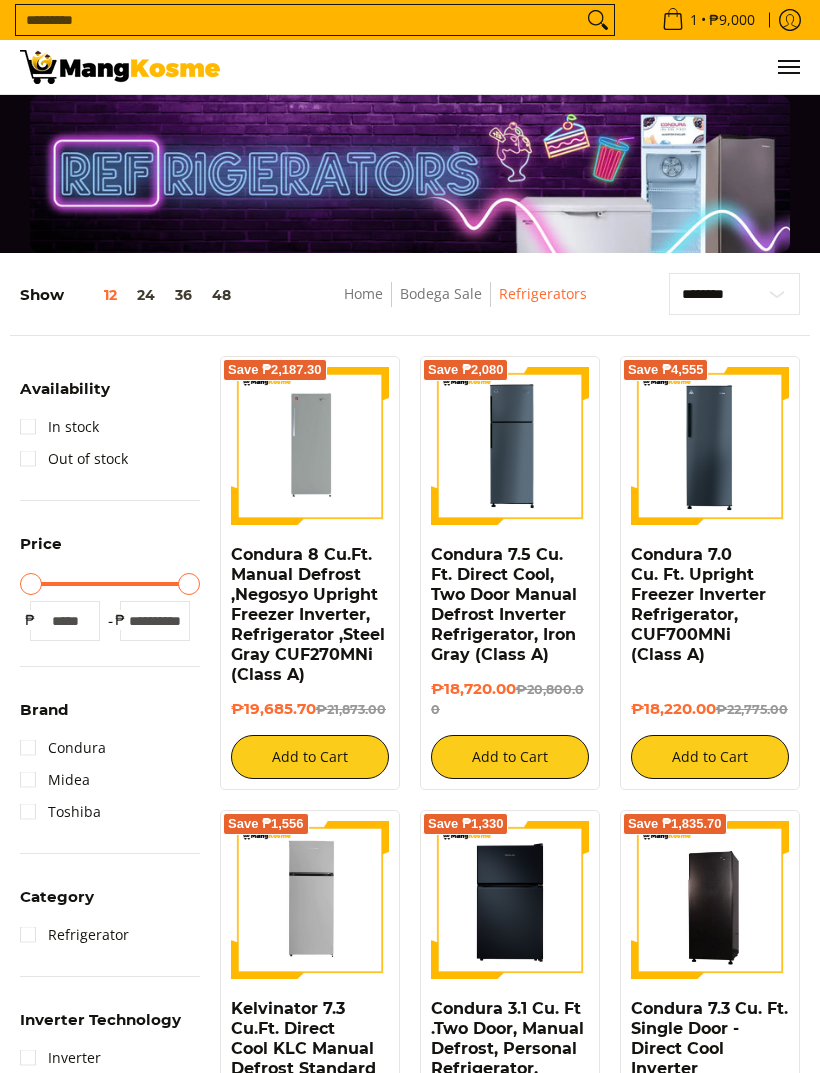 scroll, scrollTop: 0, scrollLeft: 0, axis: both 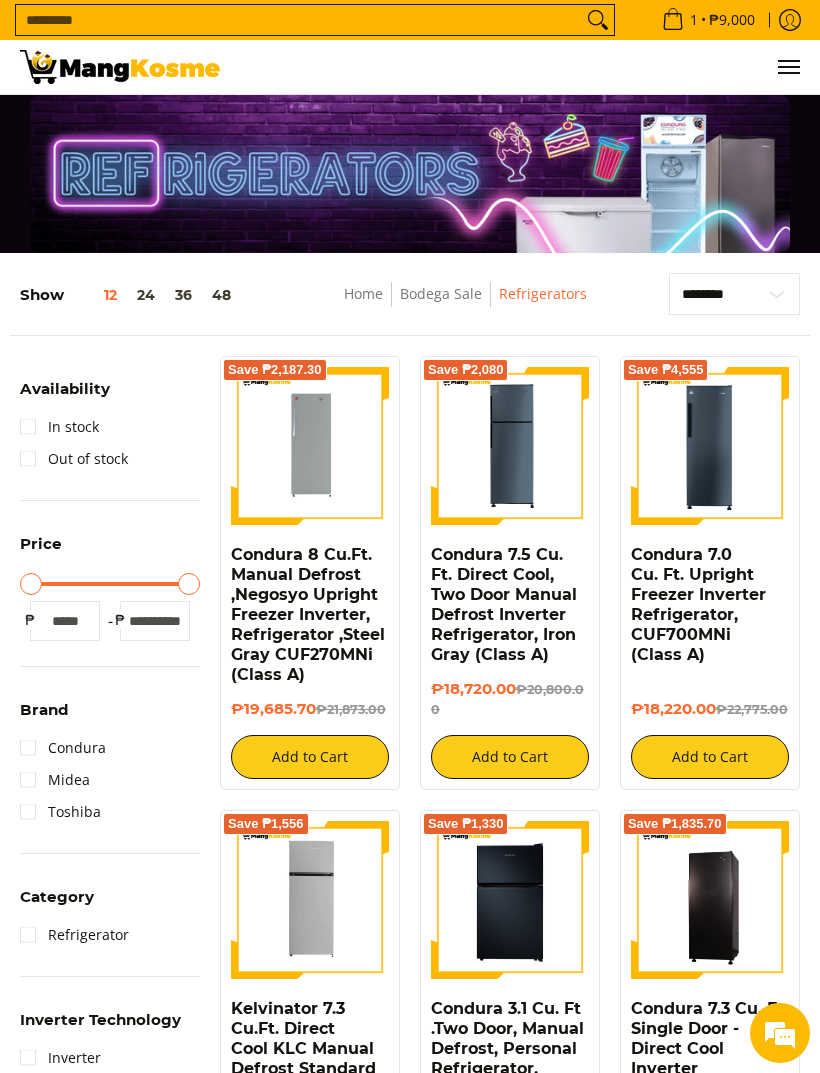 click on "Home" at bounding box center [363, 293] 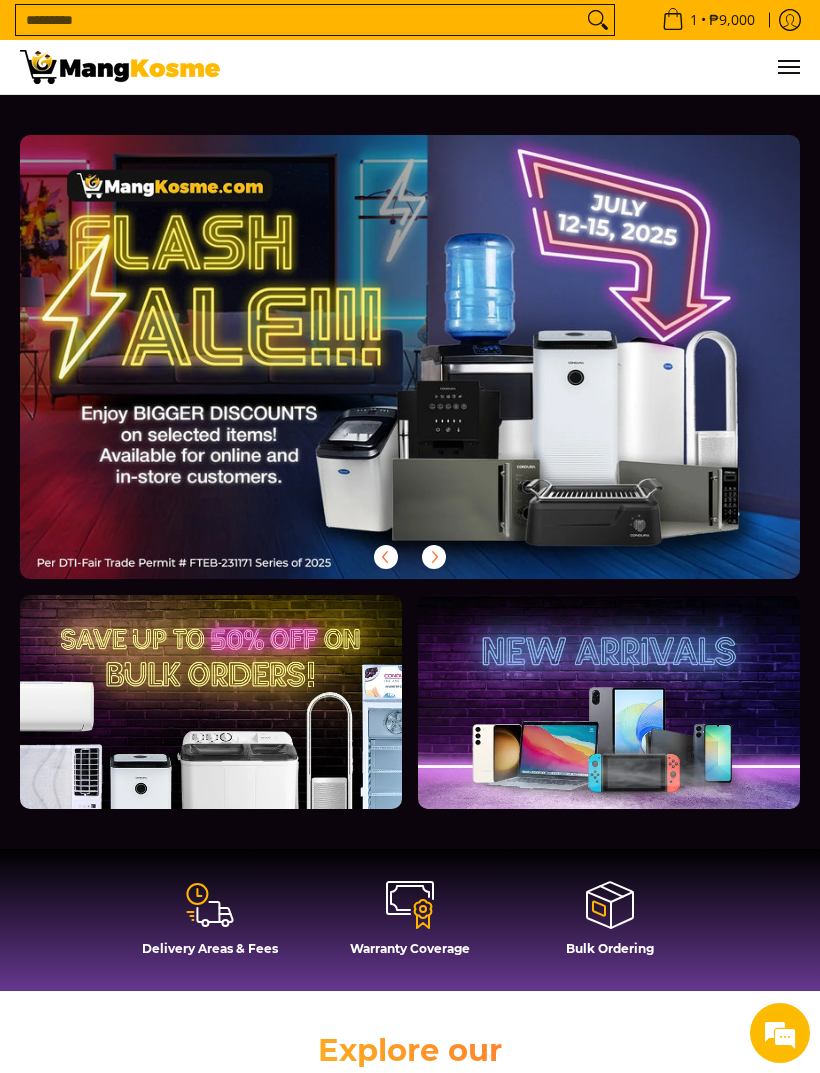 scroll, scrollTop: 0, scrollLeft: 0, axis: both 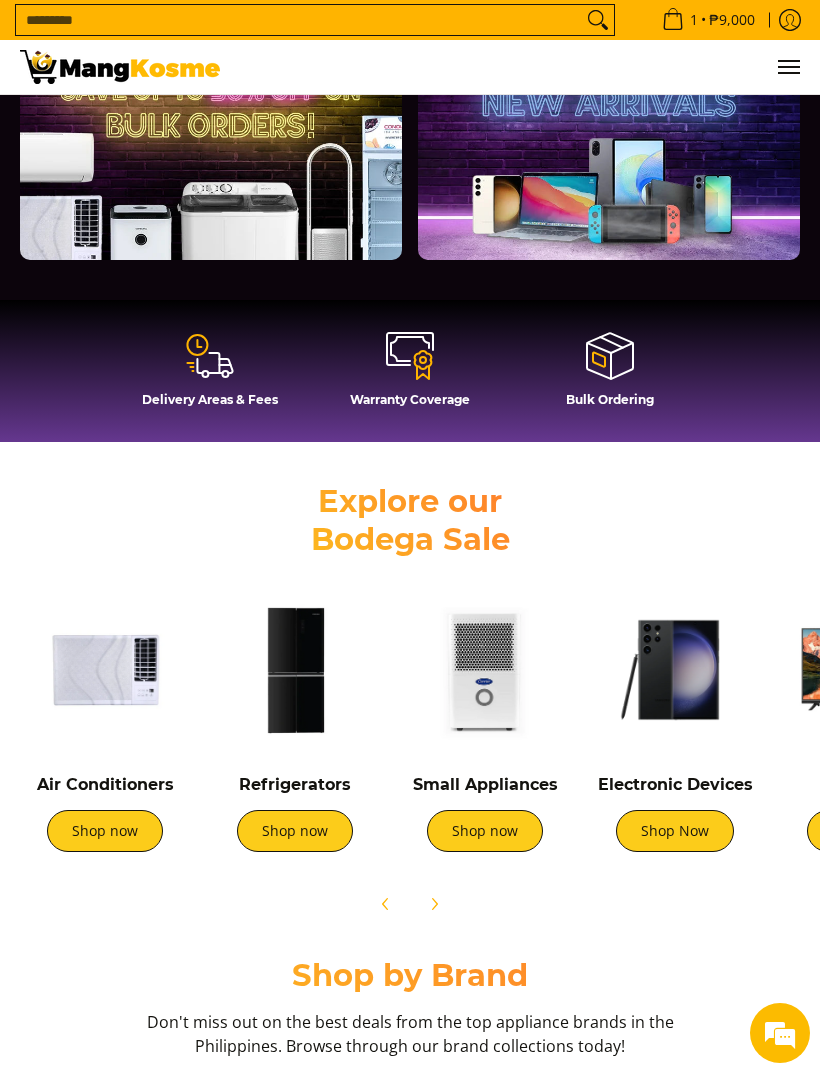 click 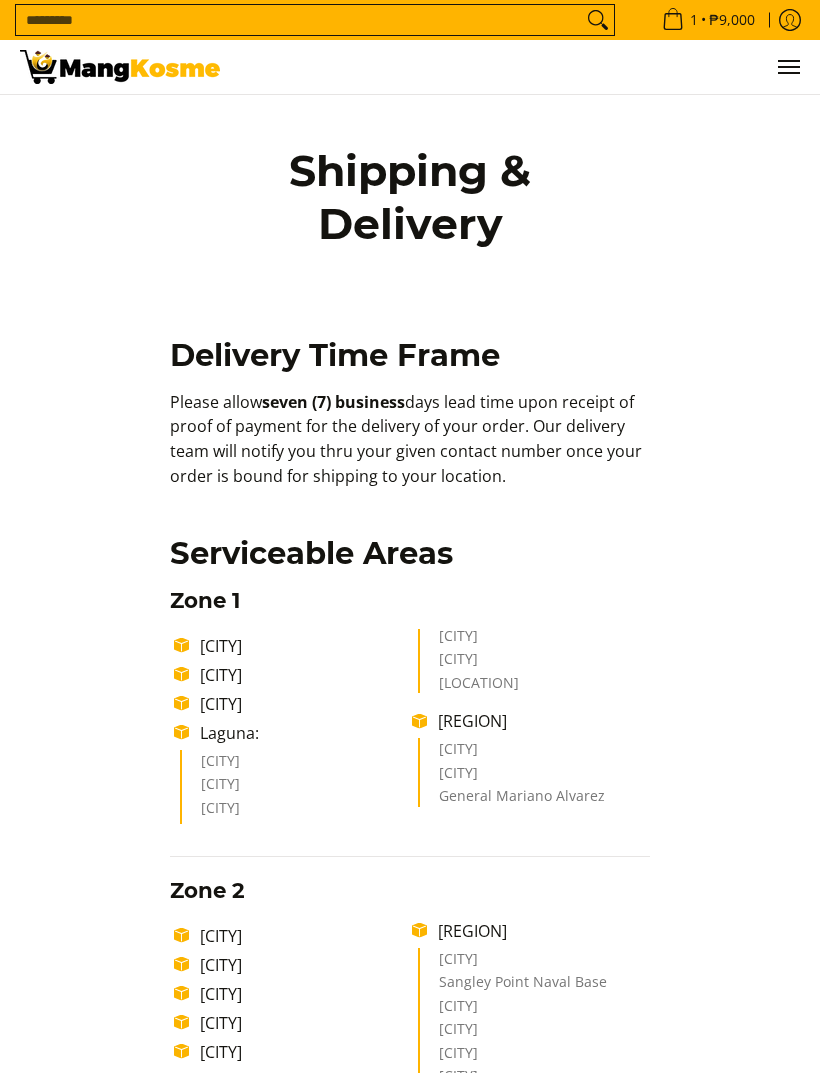 scroll, scrollTop: 0, scrollLeft: 0, axis: both 